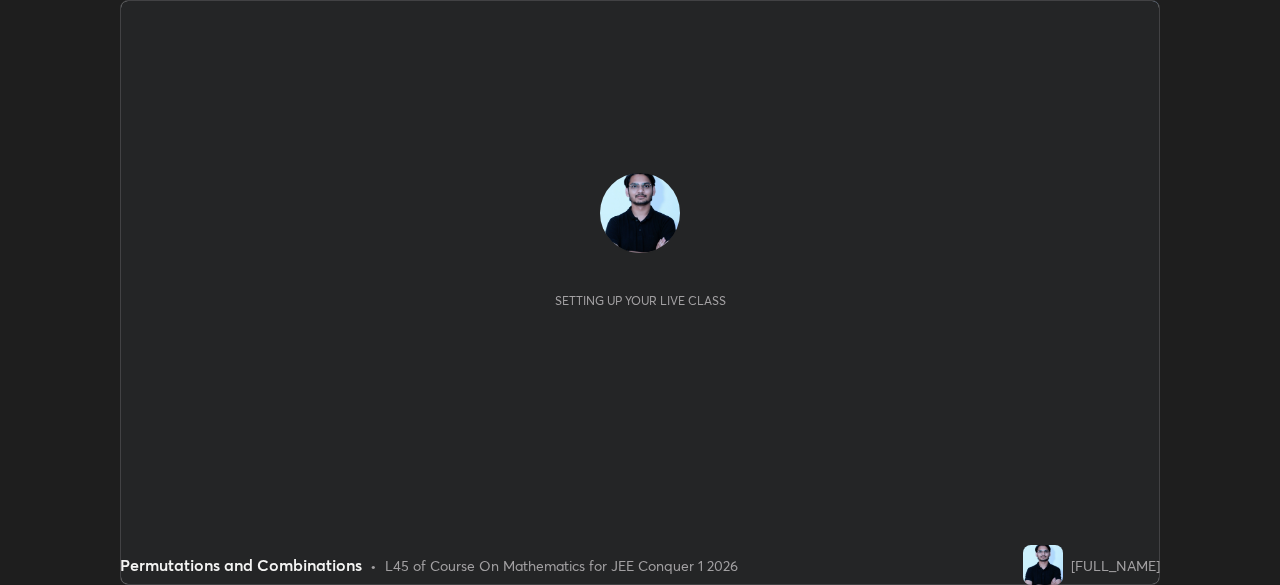 scroll, scrollTop: 0, scrollLeft: 0, axis: both 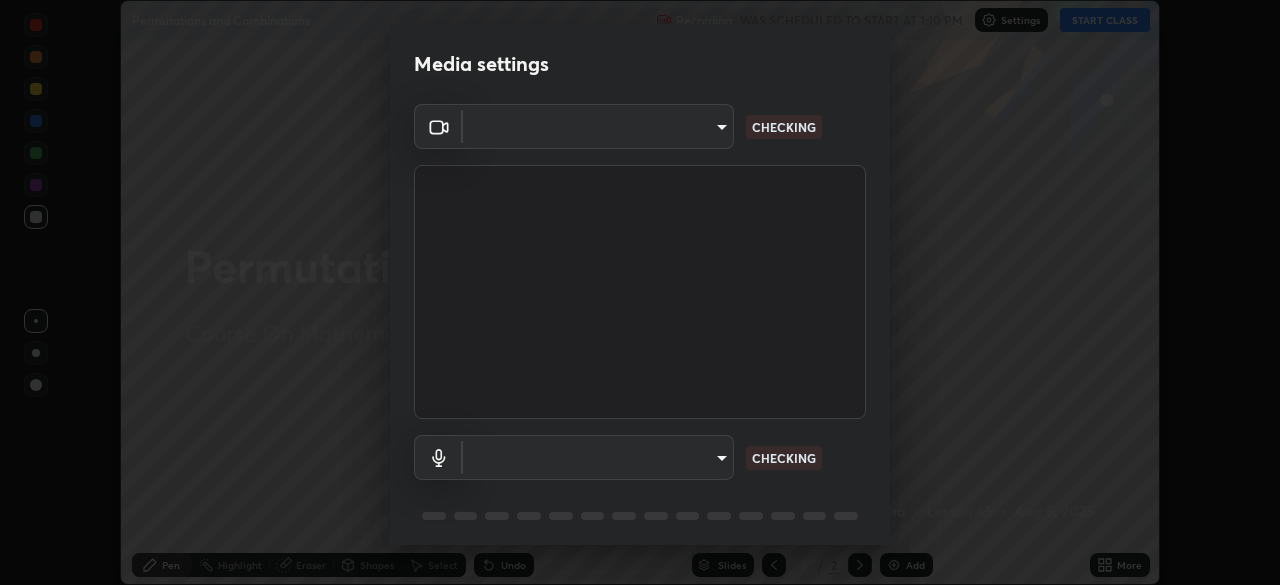 type on "0633fa418783a2cef1cf63d7b01a17792f21623441e32f2d120b756bdba59842" 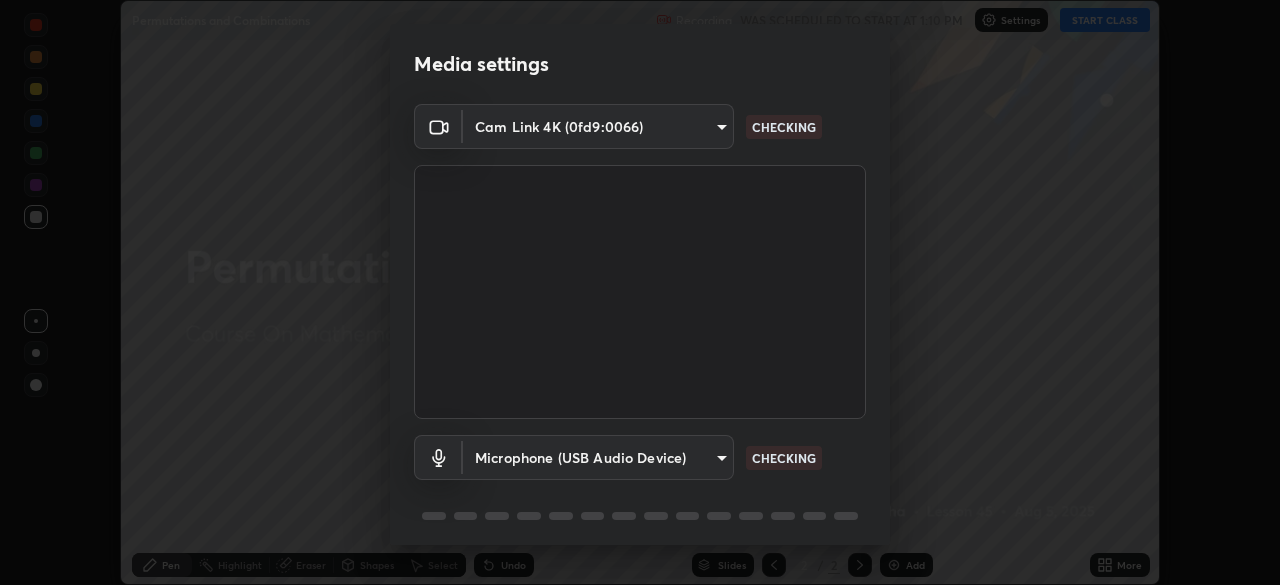 scroll, scrollTop: 71, scrollLeft: 0, axis: vertical 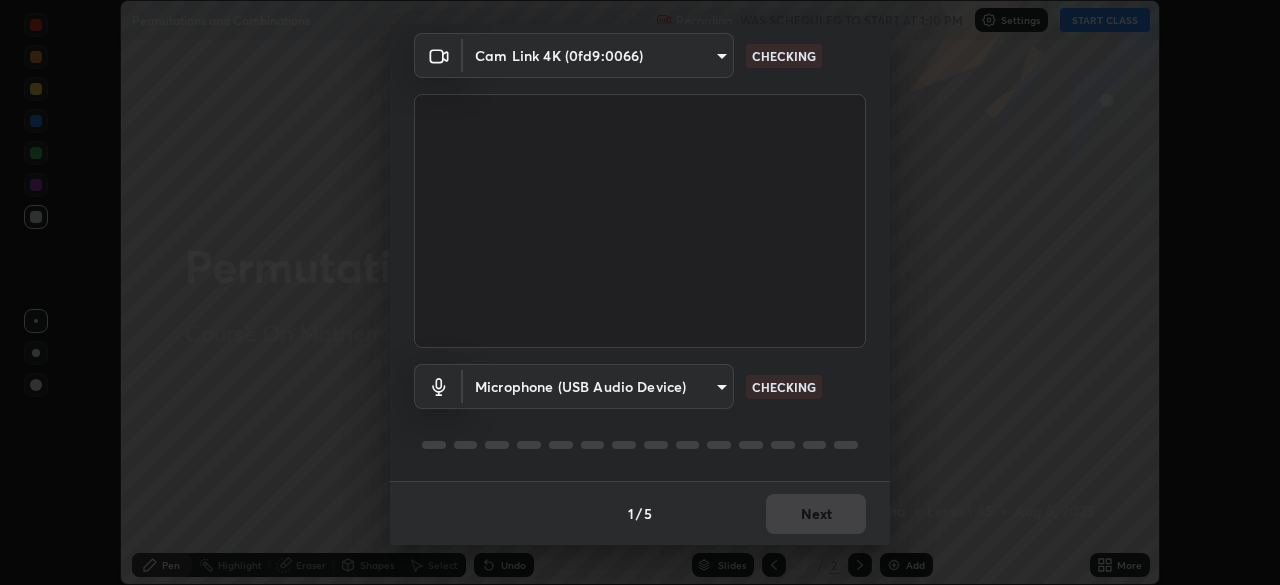 click on "Erase all Permutations and Combinations Recording WAS SCHEDULED TO START AT  [TIME] Settings START CLASS Setting up your live class Permutations and Combinations • L45 of Course On Mathematics for JEE Conquer 1 2026 [FULL_NAME] Pen Highlight Eraser Shapes Select Undo Slides 2 / 2 Add More No doubts shared Encourage your learners to ask a doubt for better clarity Report an issue Reason for reporting Buffering Chat not working Audio - Video sync issue Educator video quality low ​ Attach an image Report Media settings Cam Link 4K ([DEVICE_ID]) [HASH] CHECKING Microphone (USB Audio Device) [HASH] CHECKING 1 / 5 Next" at bounding box center [640, 292] 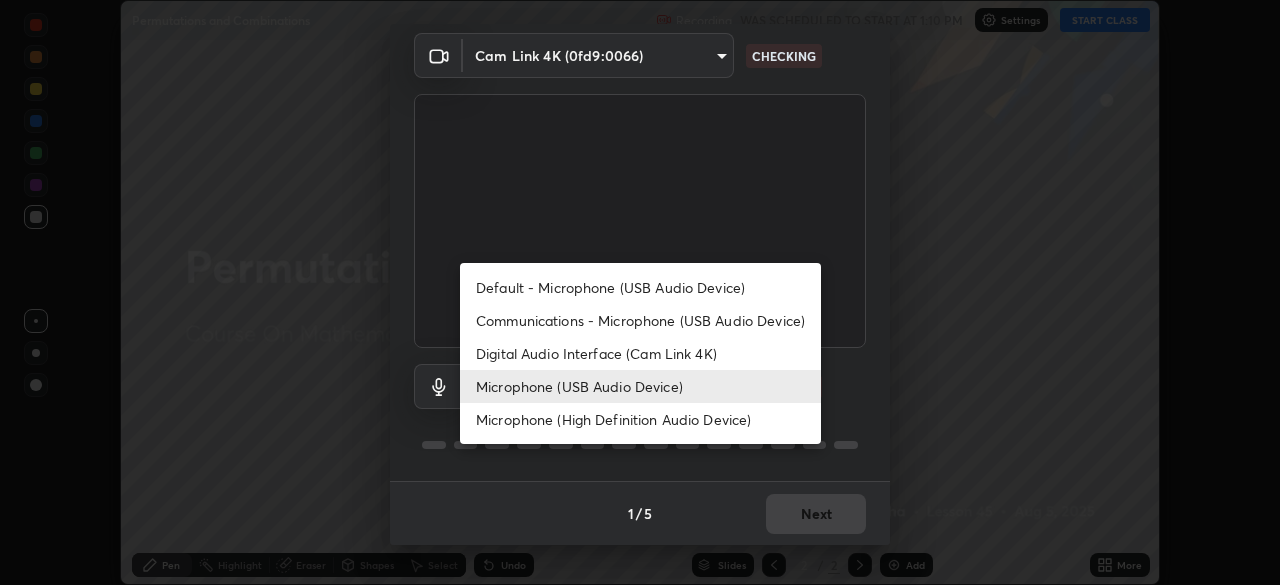 click on "Digital Audio Interface (Cam Link 4K)" at bounding box center (640, 353) 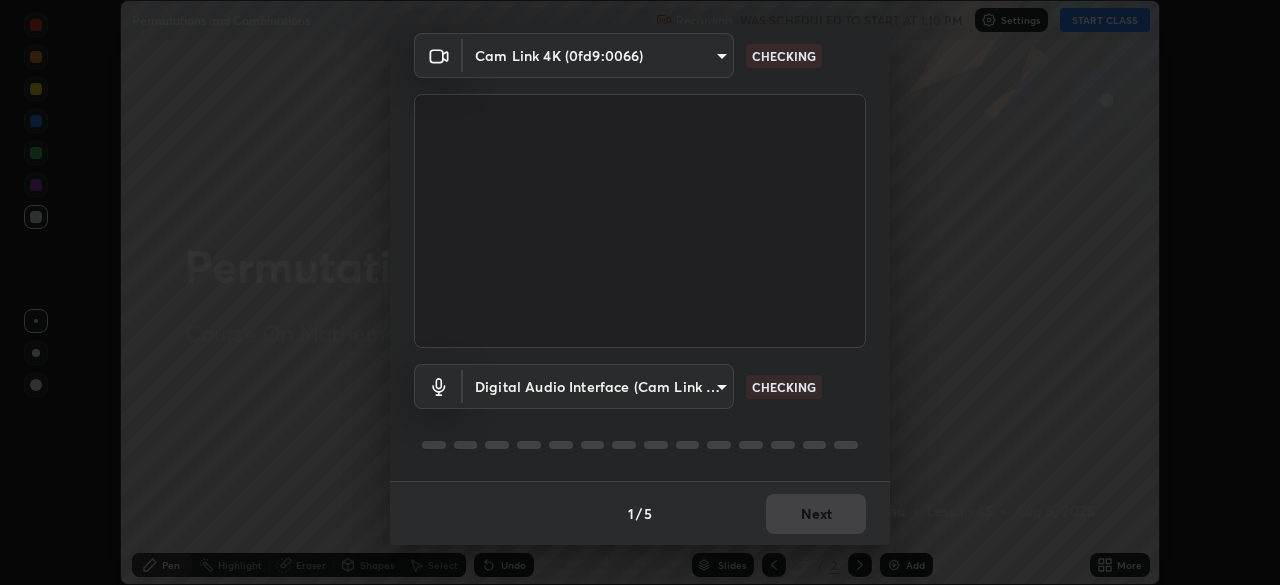 click on "Erase all Permutations and Combinations Recording WAS SCHEDULED TO START AT  [TIME] Settings START CLASS Setting up your live class Permutations and Combinations • L45 of Course On Mathematics for JEE Conquer 1 2026 [FULL_NAME] Pen Highlight Eraser Shapes Select Undo Slides 2 / 2 Add More No doubts shared Encourage your learners to ask a doubt for better clarity Report an issue Reason for reporting Buffering Chat not working Audio - Video sync issue Educator video quality low ​ Attach an image Report Media settings Cam Link 4K ([DEVICE_ID]) [HASH] CHECKING Digital Audio Interface (Cam Link 4K) [HASH] CHECKING 1 / 5 Next Default - Microphone (USB Audio Device) Communications - Microphone (USB Audio Device) Digital Audio Interface (Cam Link 4K) Microphone (USB Audio Device) Microphone (High Definition Audio Device)" at bounding box center [640, 292] 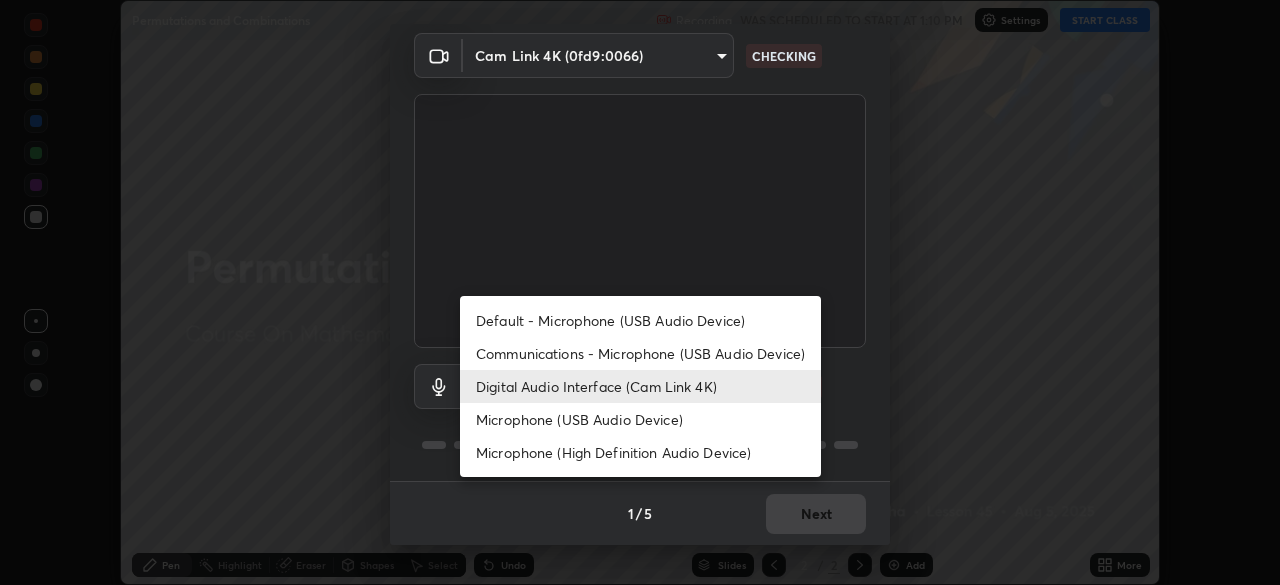 click on "Microphone (USB Audio Device)" at bounding box center [640, 419] 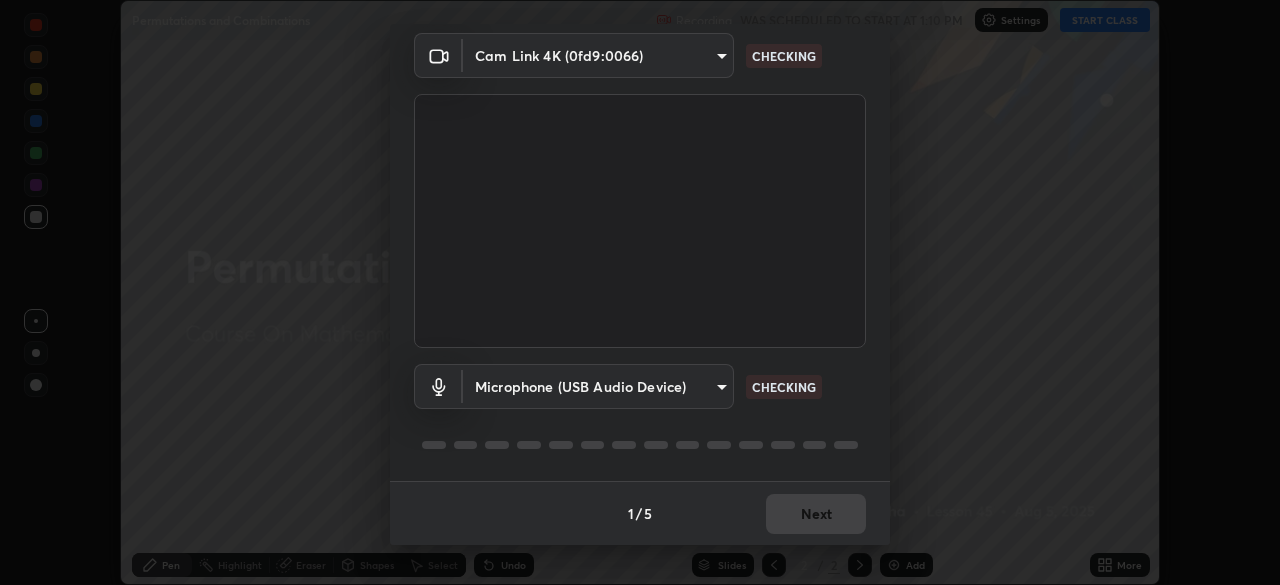 type on "c3d164e8219f5f8842333b88f6c89d20ccc2385c1ca5f75063aac0657ae014ff" 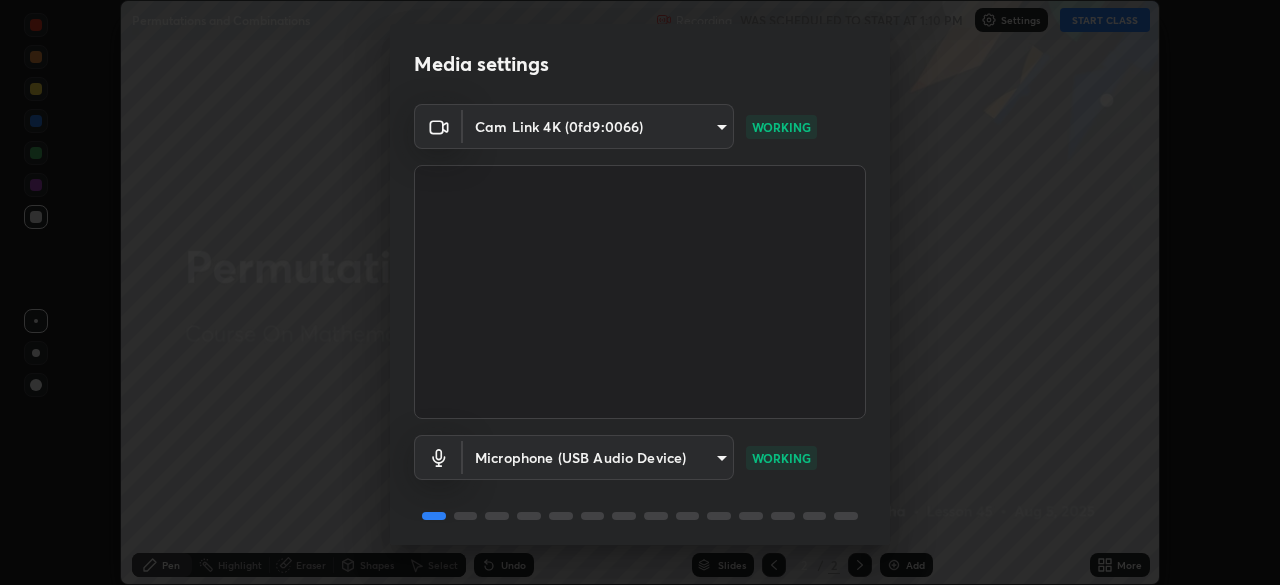 scroll, scrollTop: 71, scrollLeft: 0, axis: vertical 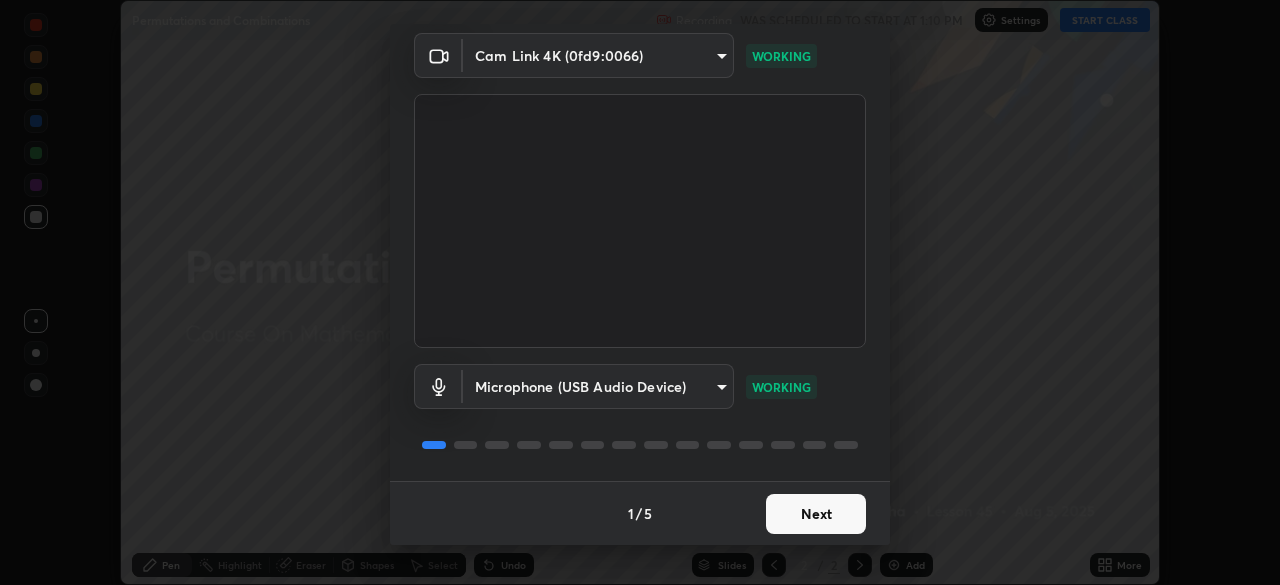click on "Next" at bounding box center (816, 514) 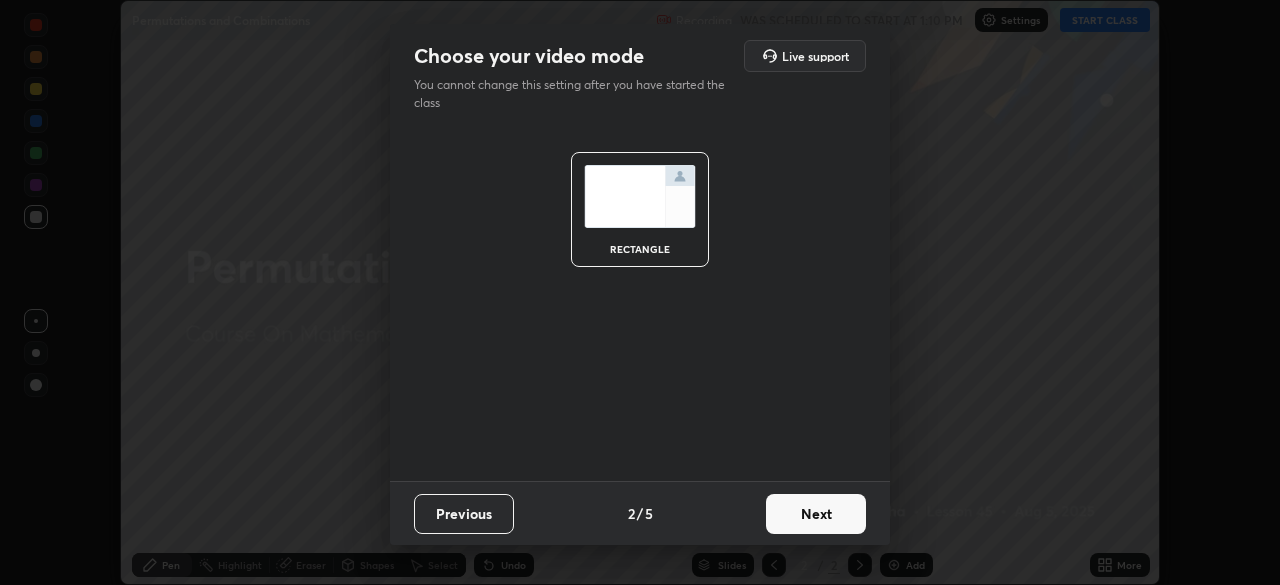 scroll, scrollTop: 0, scrollLeft: 0, axis: both 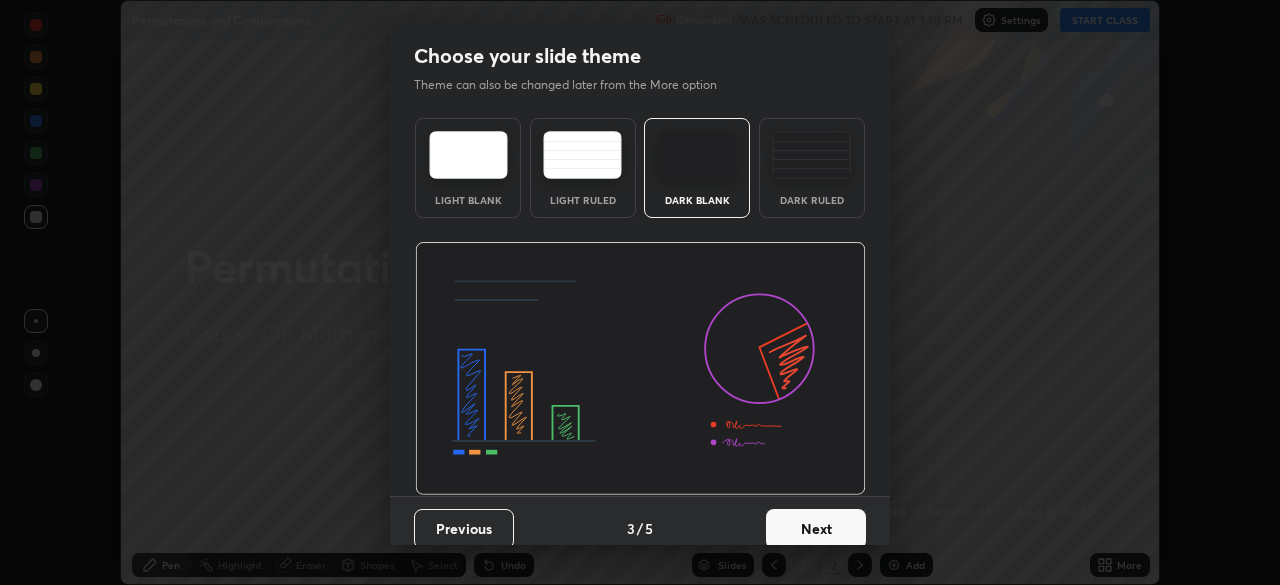 click on "Next" at bounding box center [816, 529] 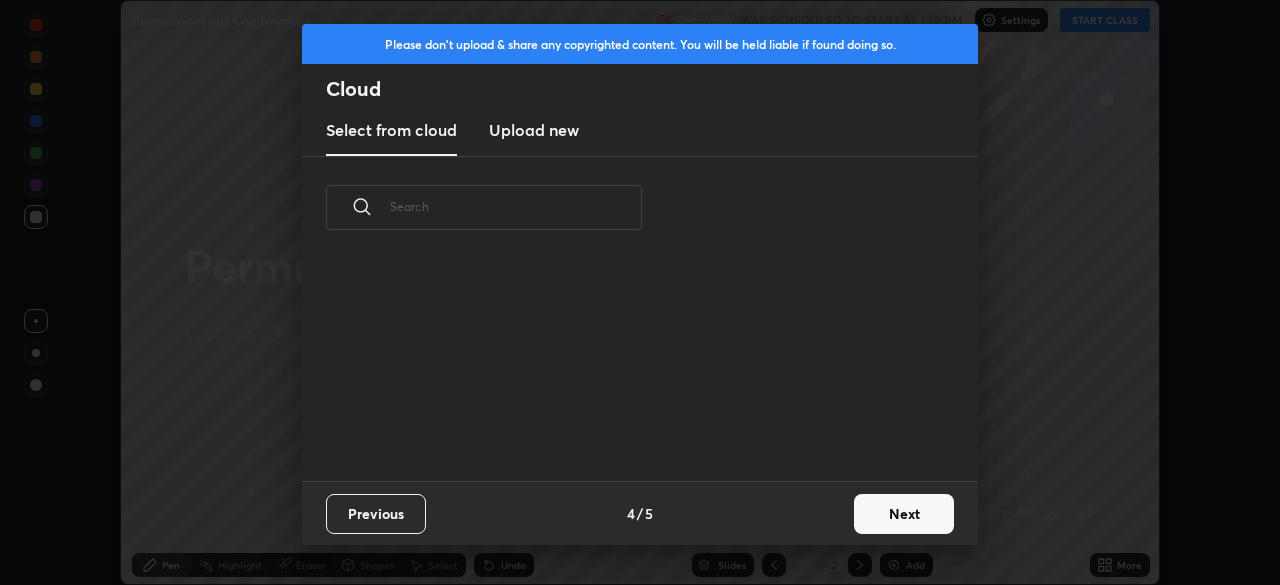 click on "Previous 4 / 5 Next" at bounding box center (640, 513) 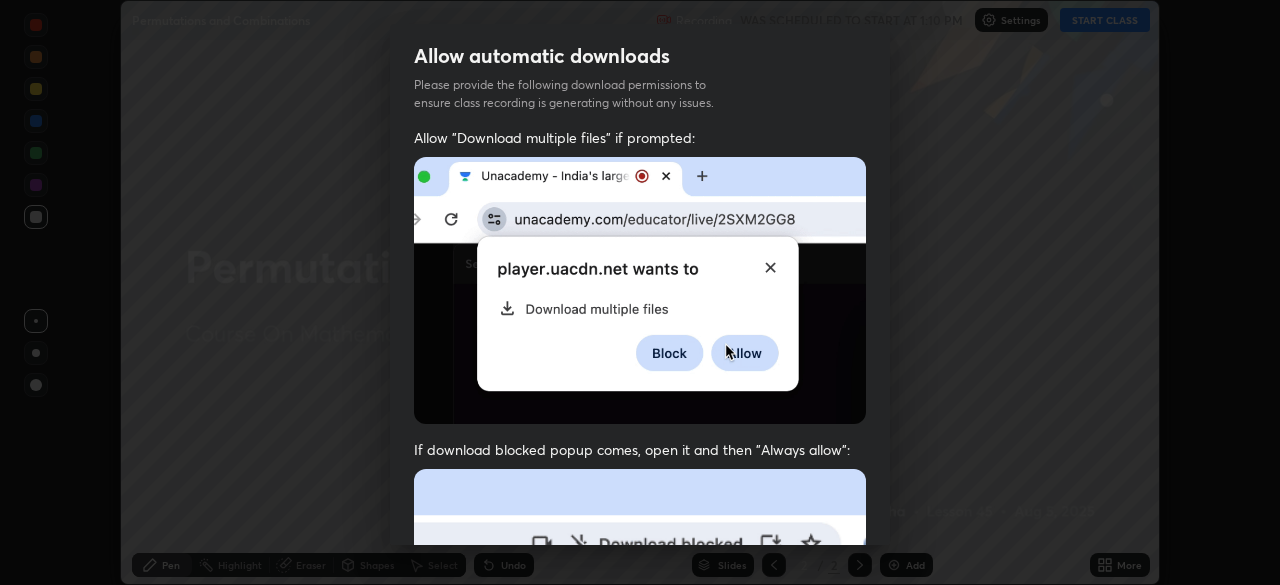 click at bounding box center [640, 687] 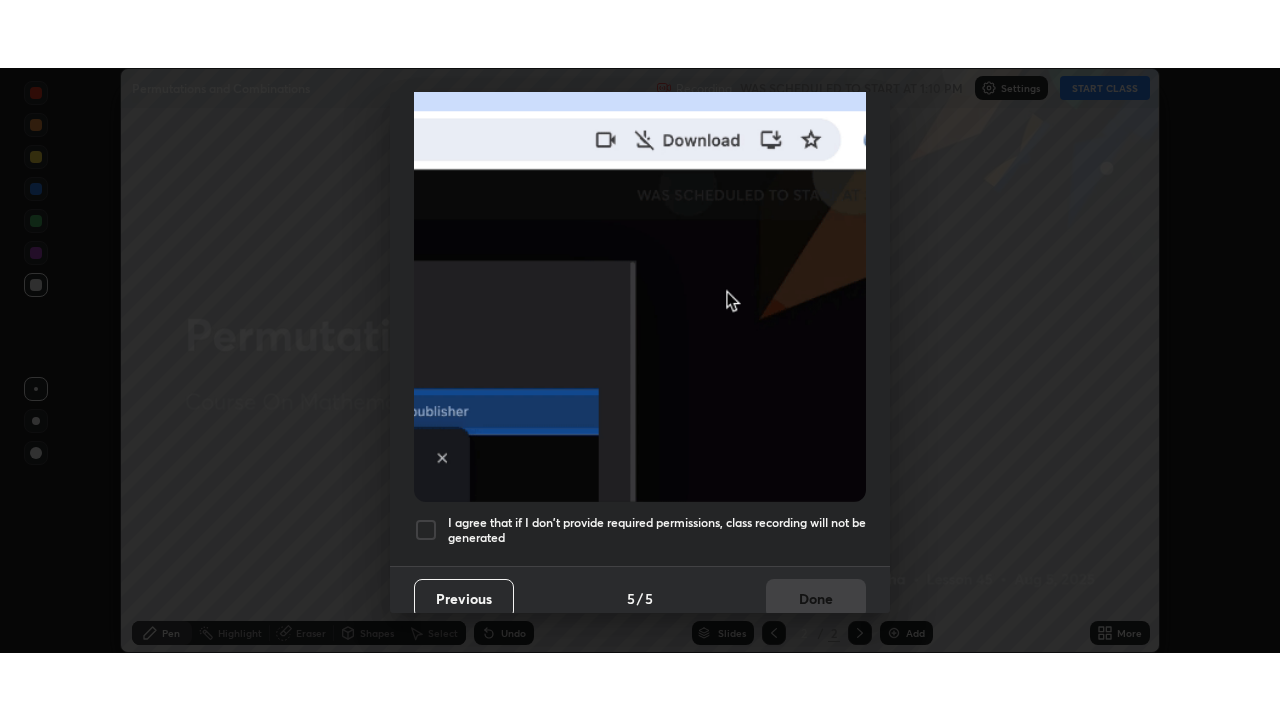 scroll, scrollTop: 479, scrollLeft: 0, axis: vertical 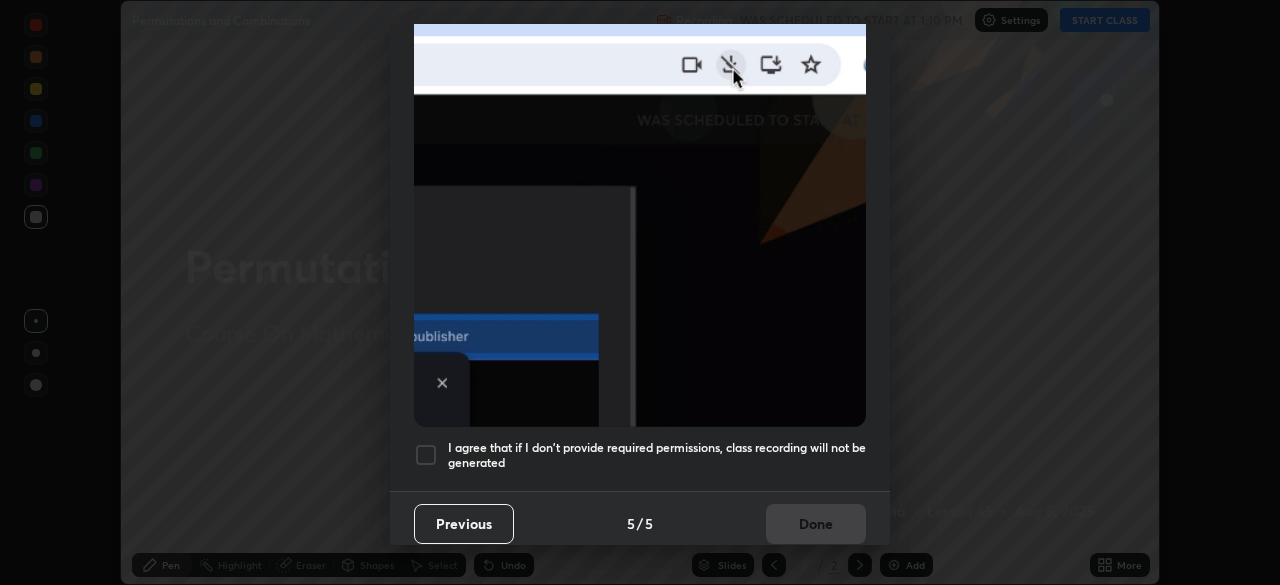 click on "I agree that if I don't provide required permissions, class recording will not be generated" at bounding box center (657, 455) 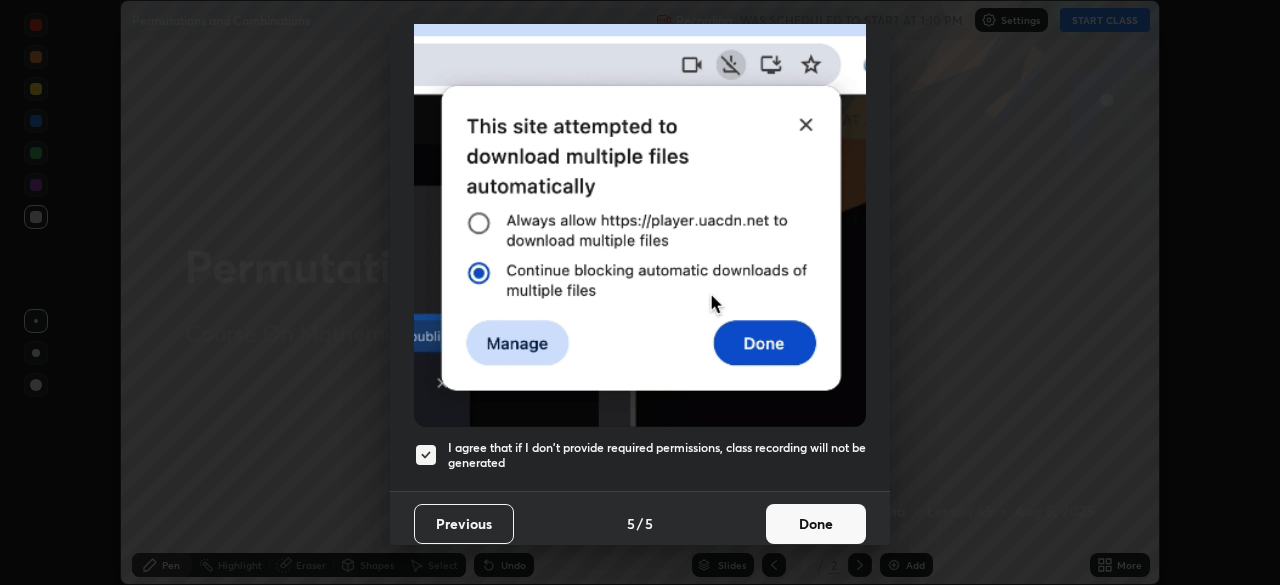 click on "Done" at bounding box center [816, 524] 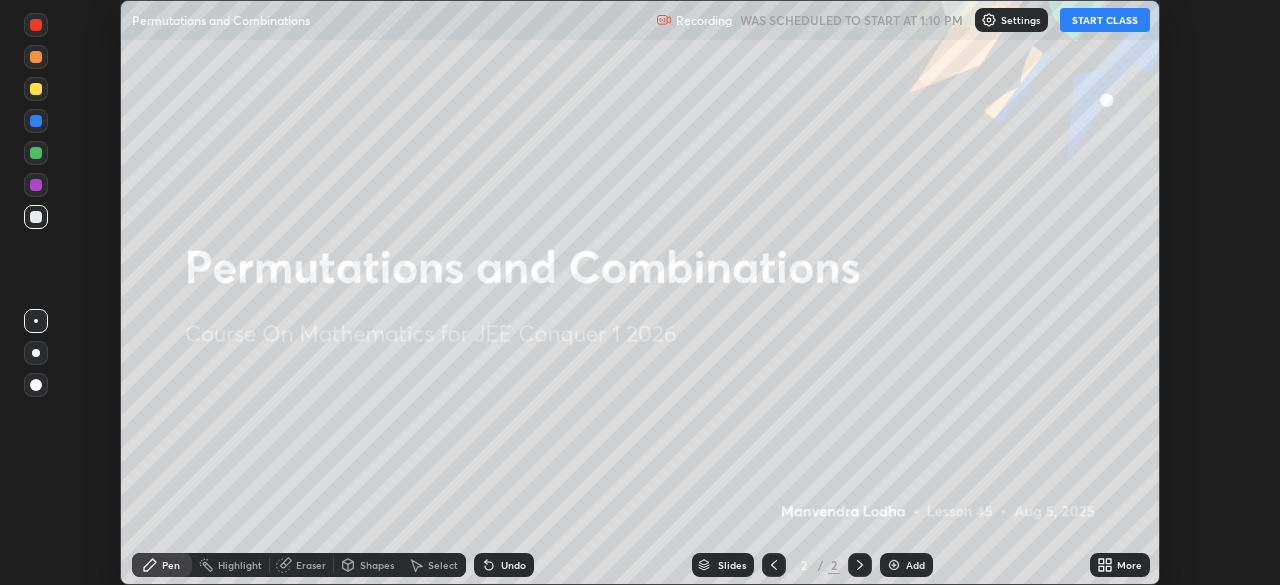 click 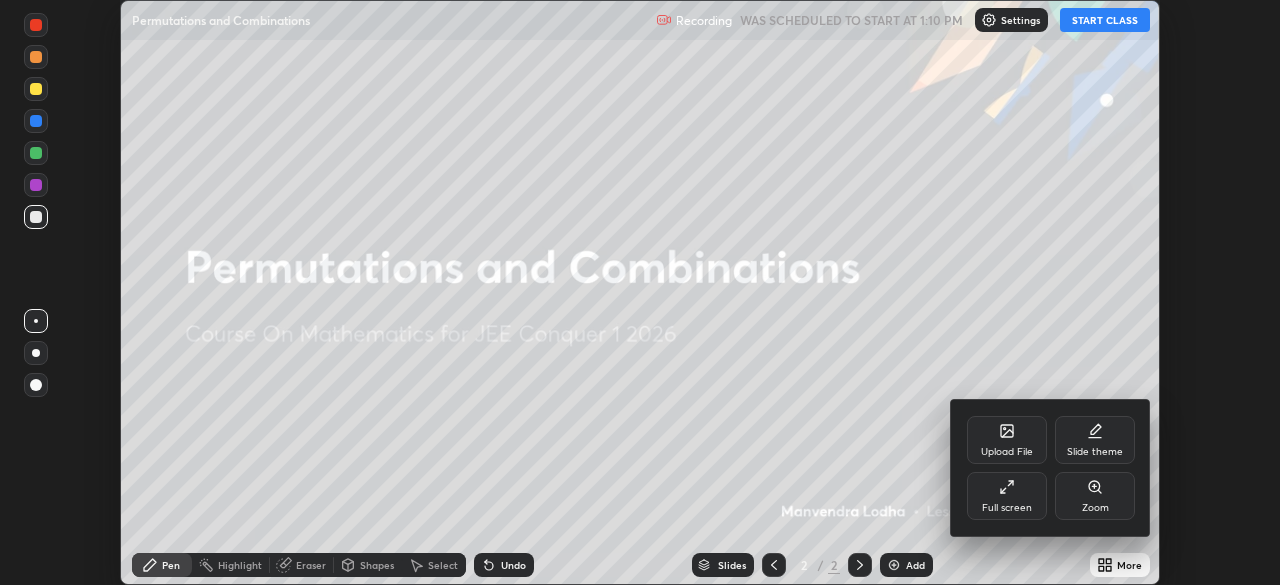 click on "Full screen" at bounding box center (1007, 496) 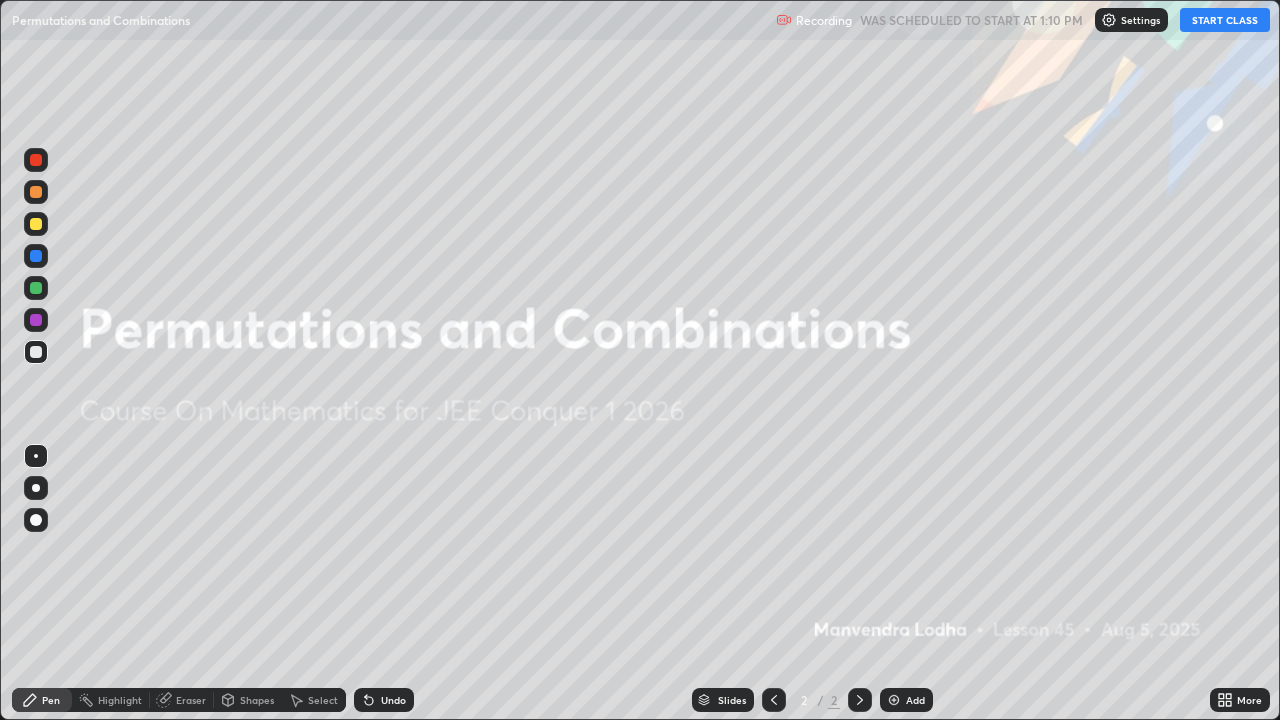 scroll, scrollTop: 99280, scrollLeft: 98720, axis: both 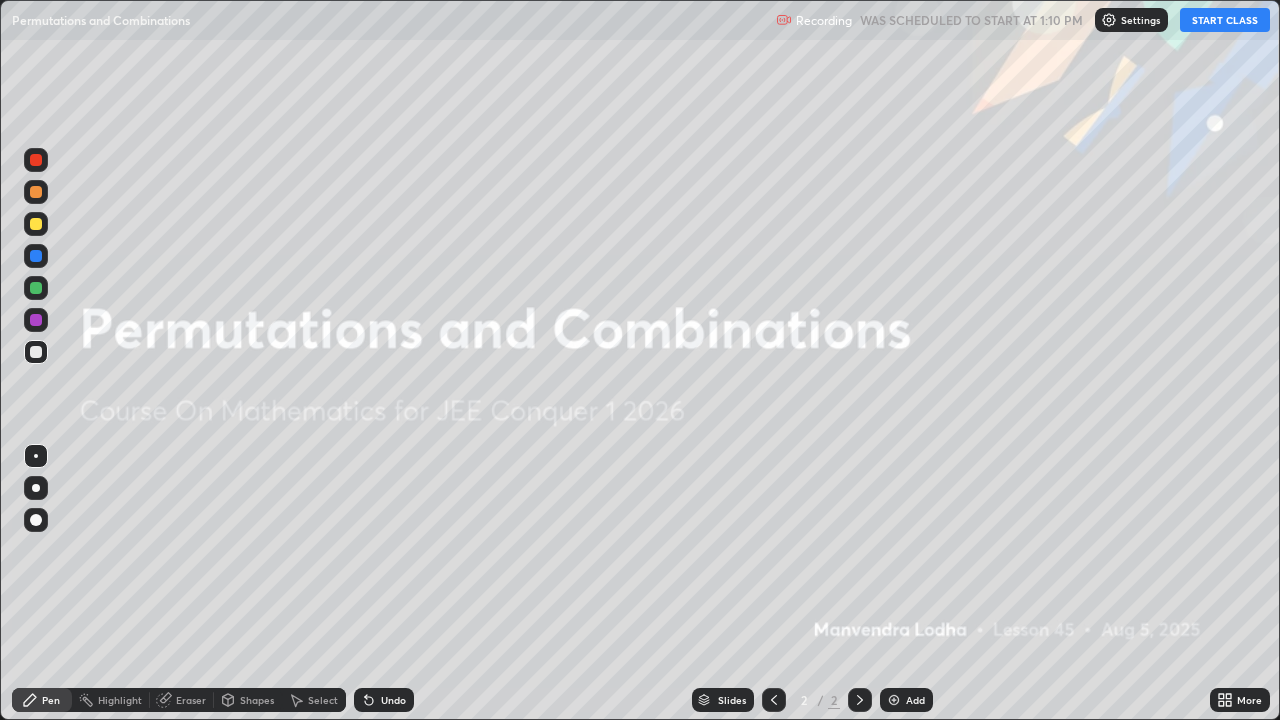 click on "START CLASS" at bounding box center [1225, 20] 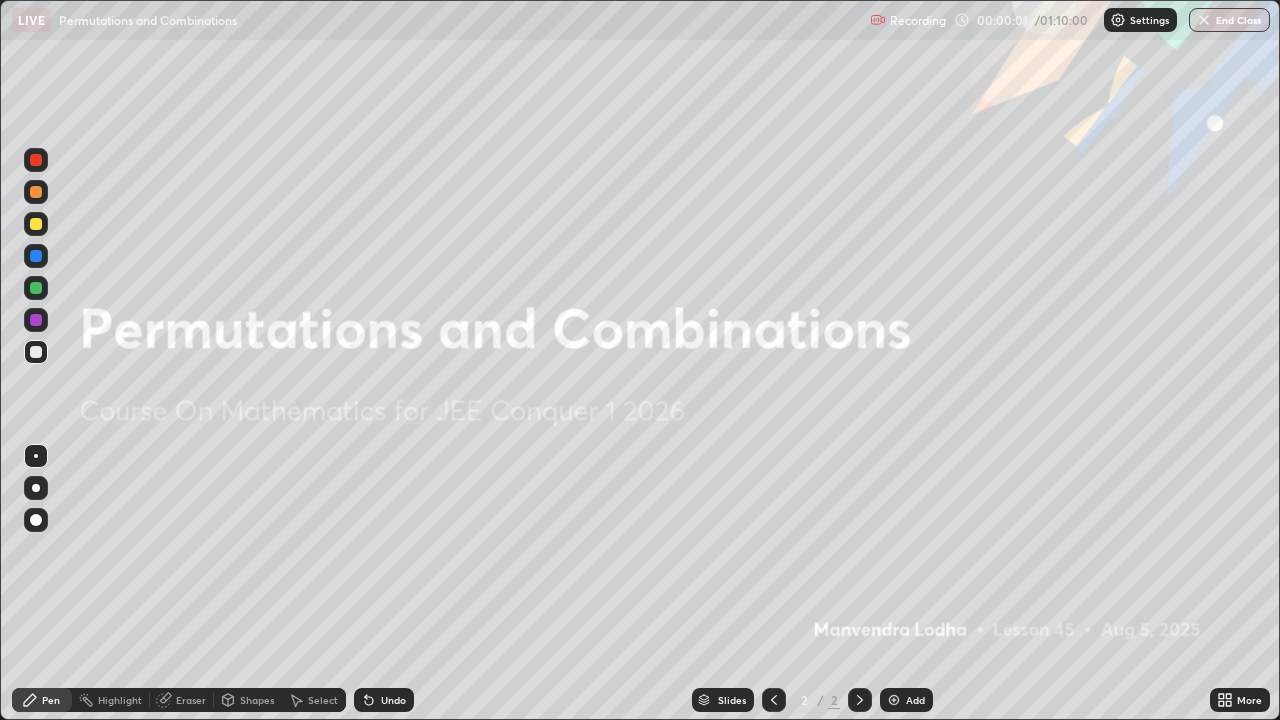 click on "Add" at bounding box center [915, 700] 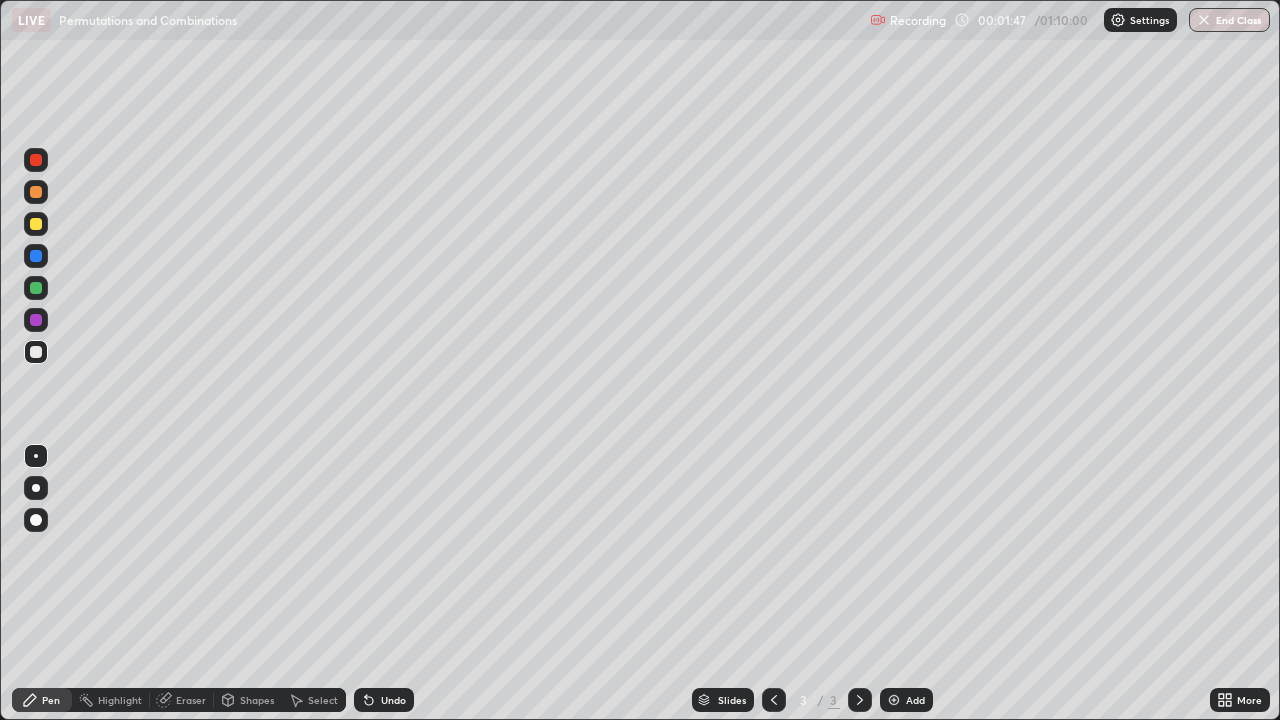 click at bounding box center [36, 224] 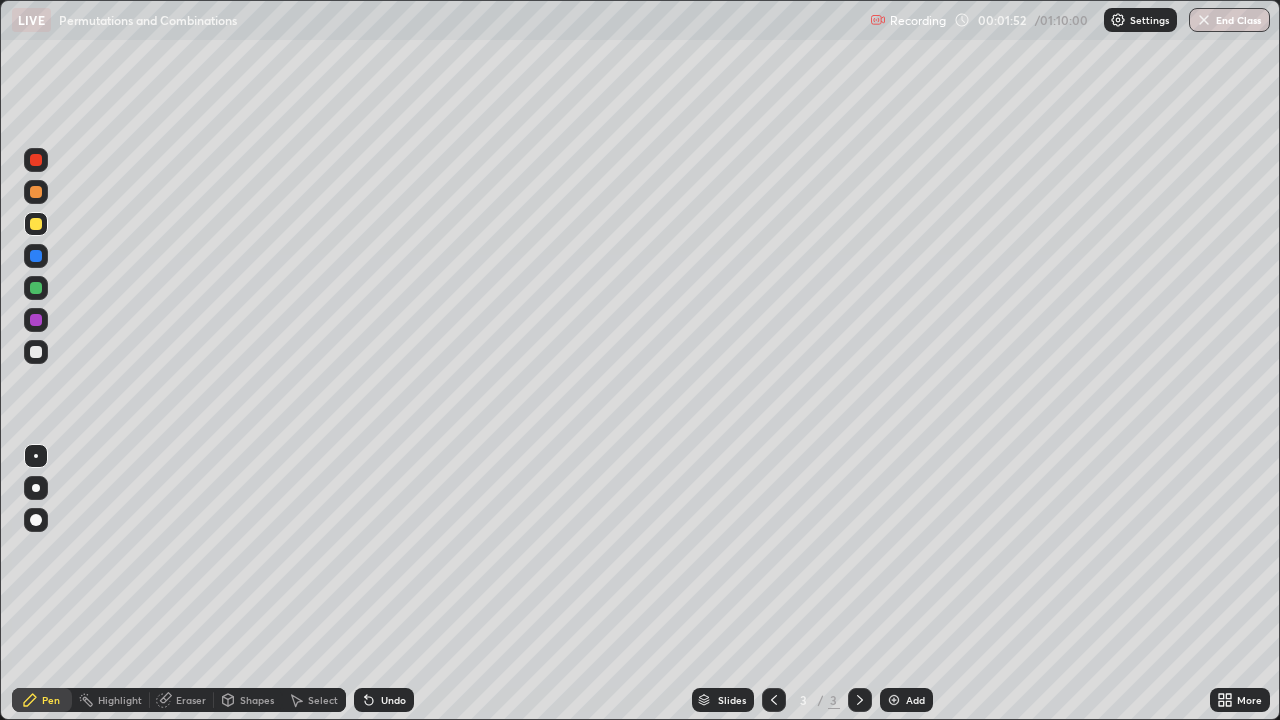 click on "Undo" at bounding box center (384, 700) 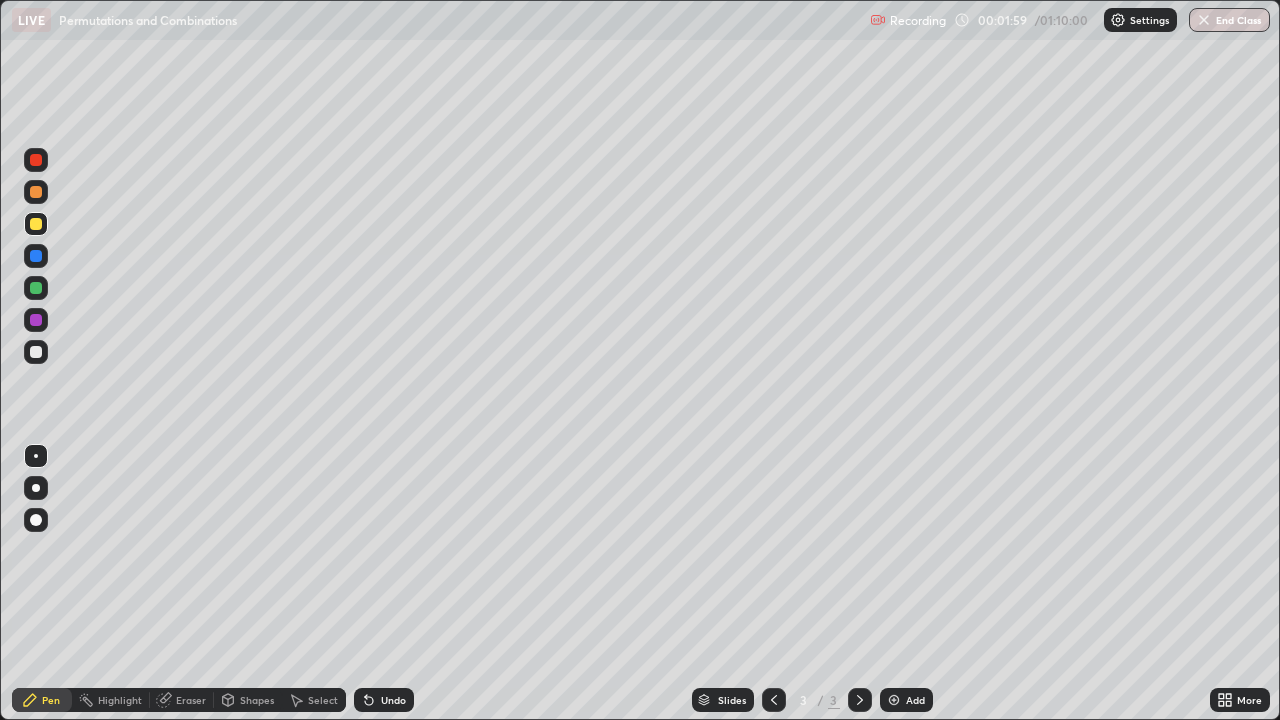 click at bounding box center (36, 352) 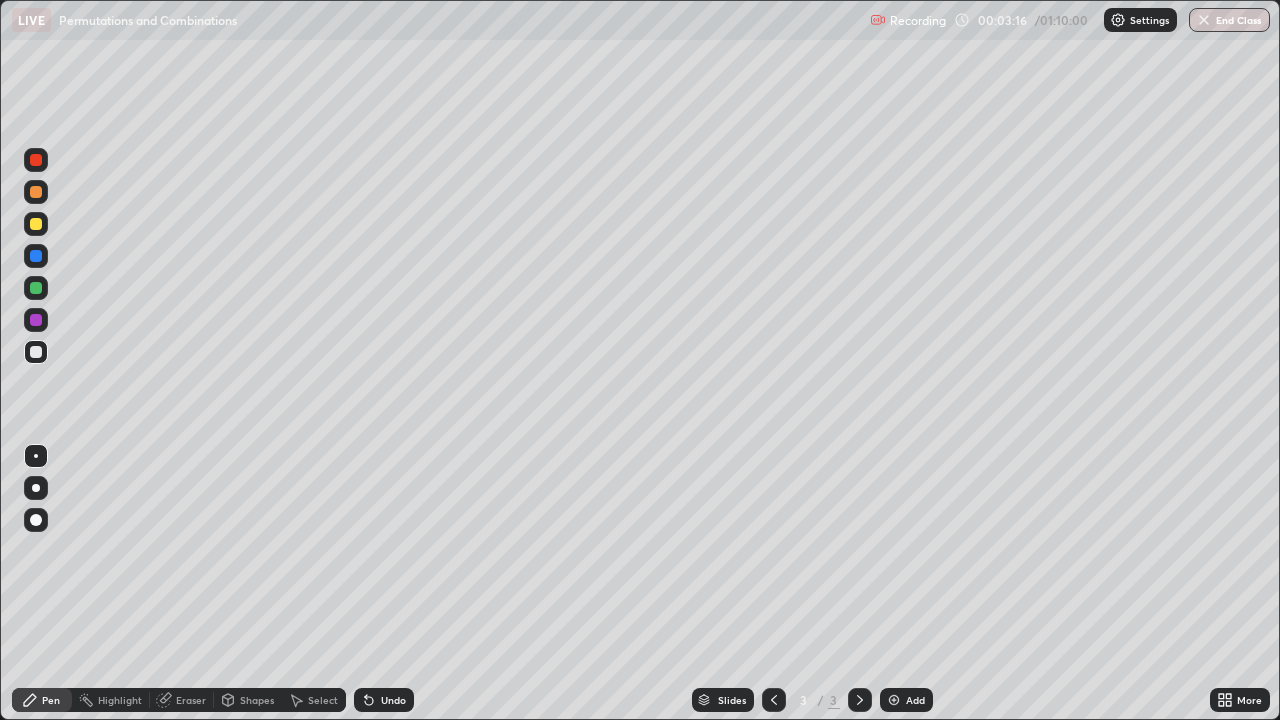 click at bounding box center (36, 288) 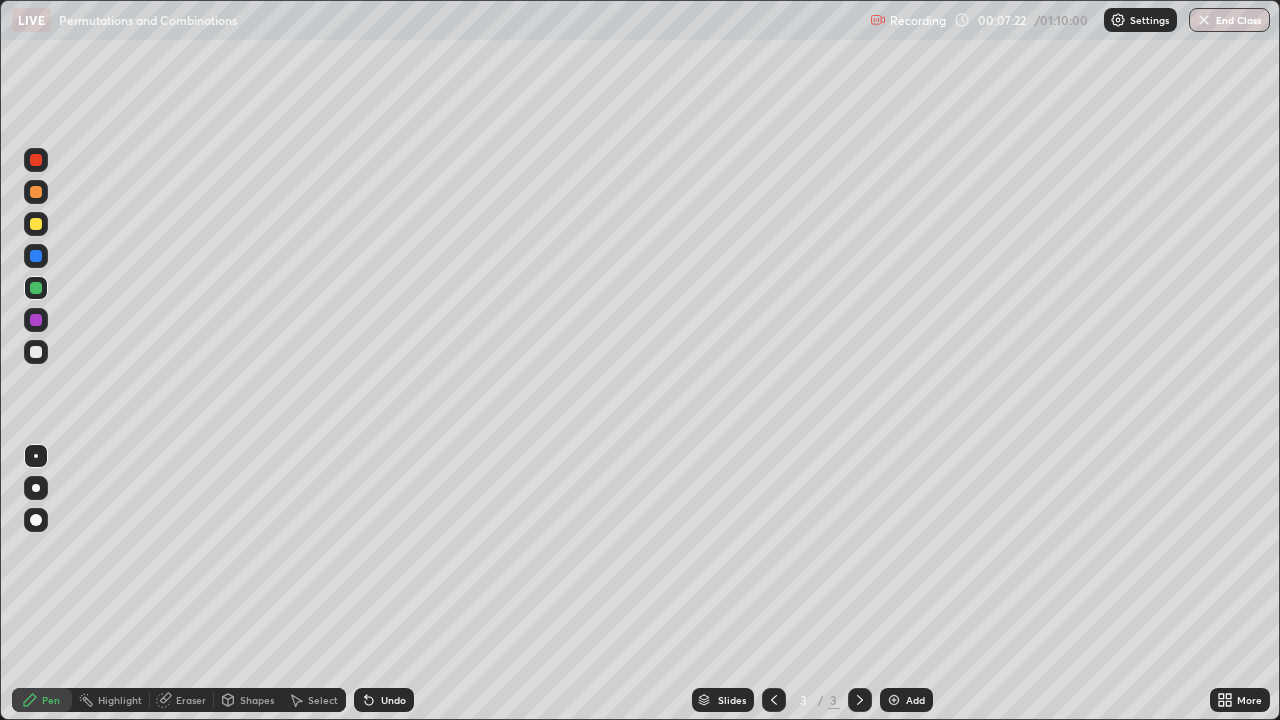 click at bounding box center (894, 700) 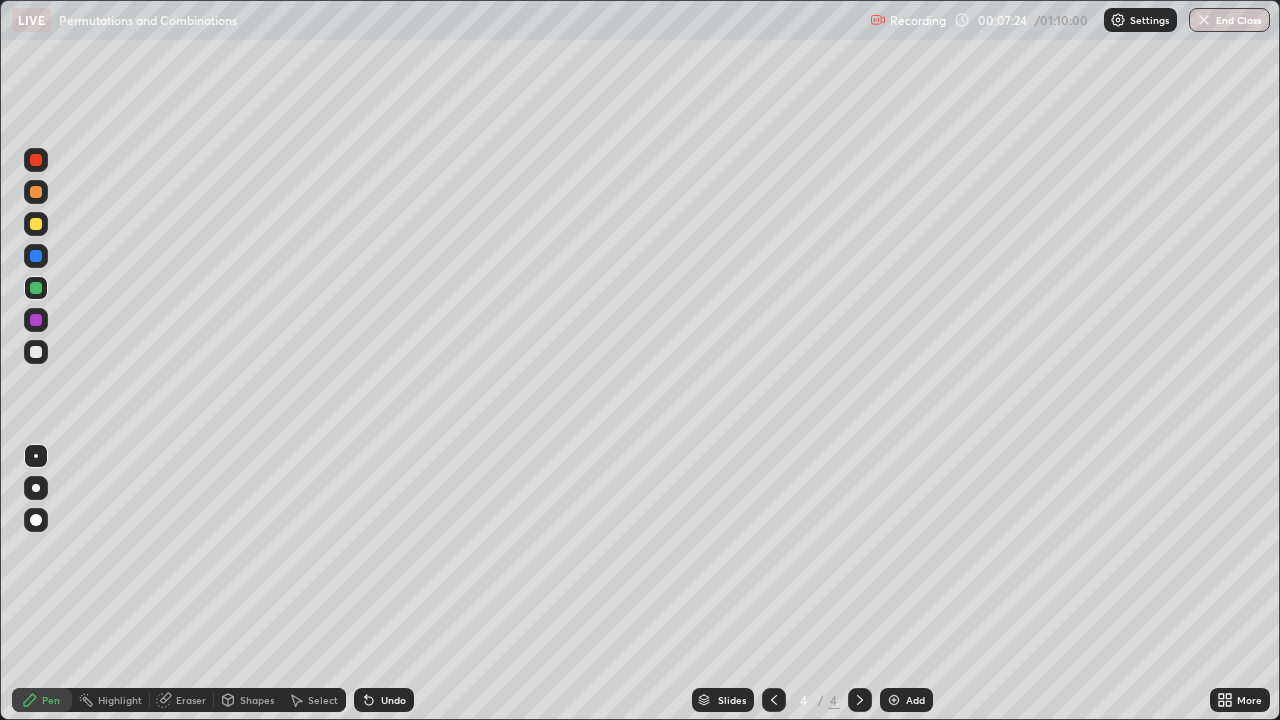click at bounding box center [36, 224] 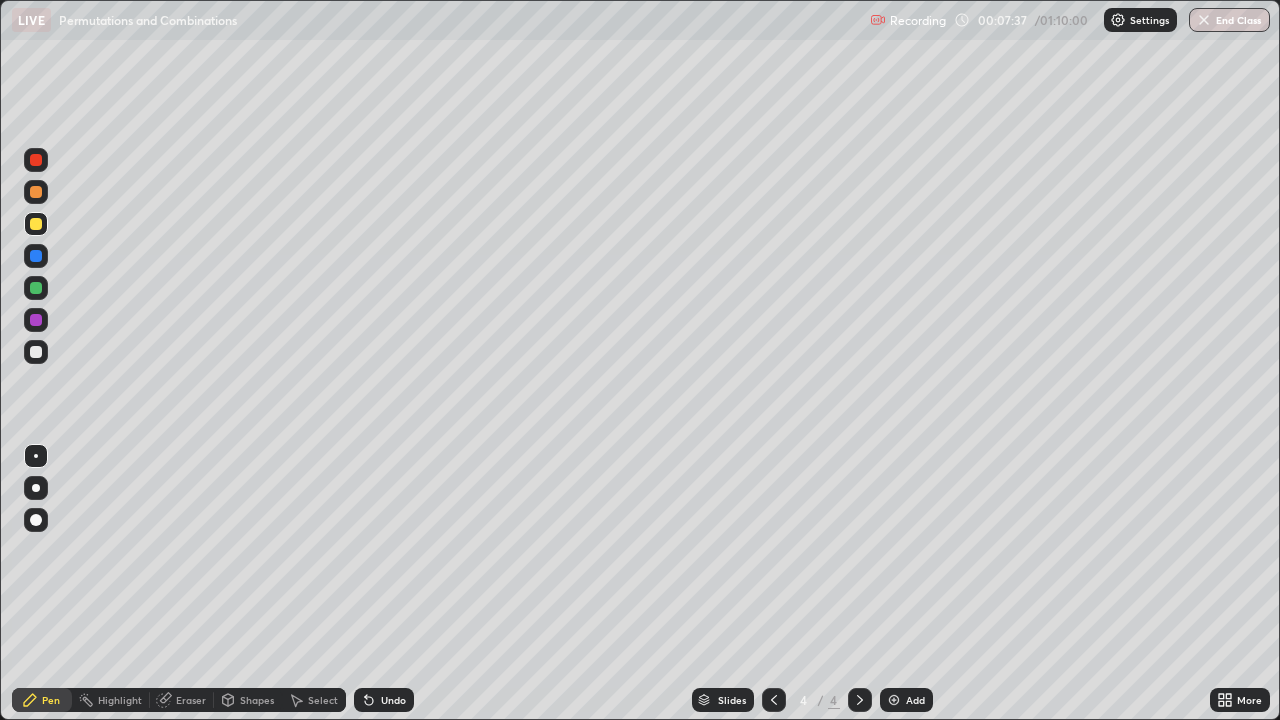 click at bounding box center [36, 288] 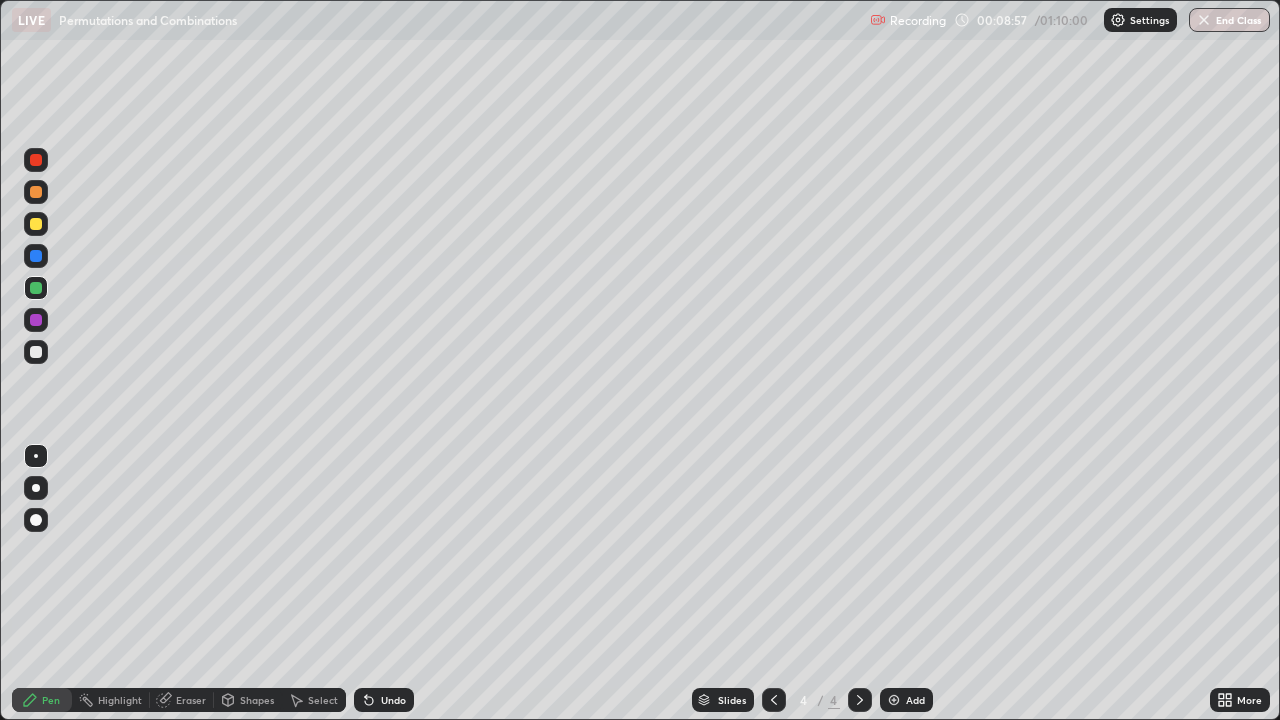 click on "Undo" at bounding box center (393, 700) 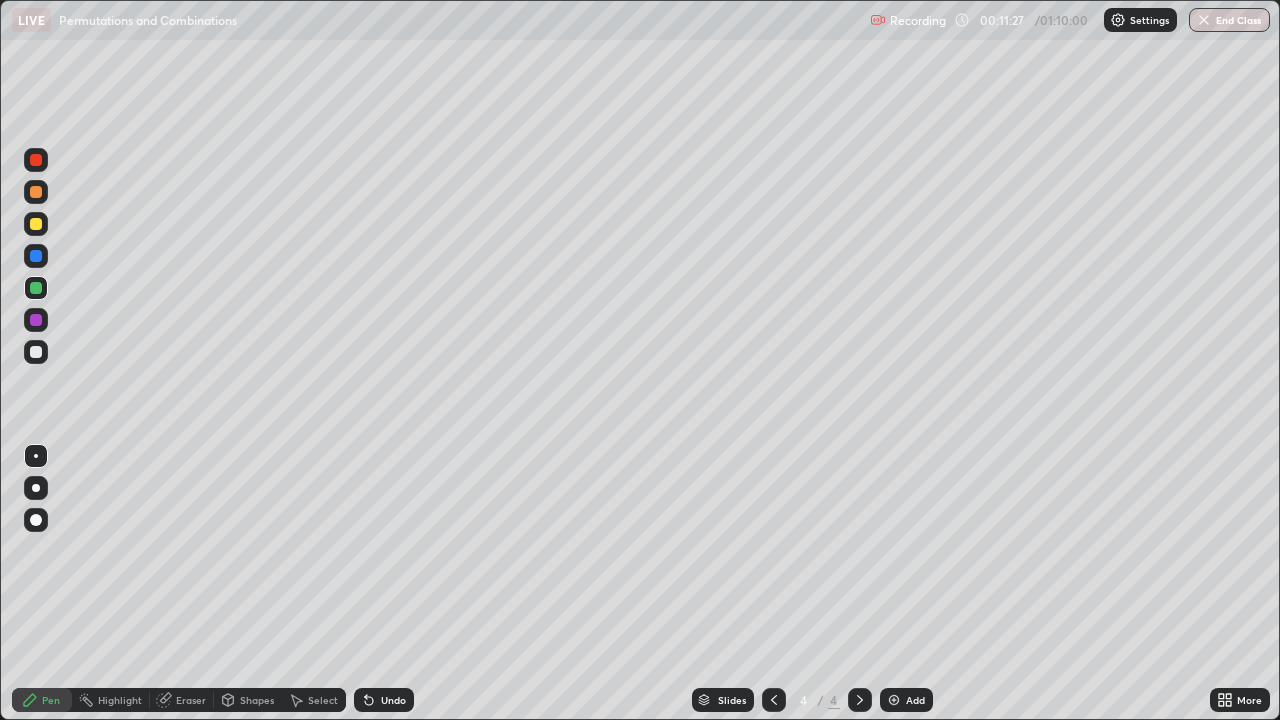 click at bounding box center [36, 352] 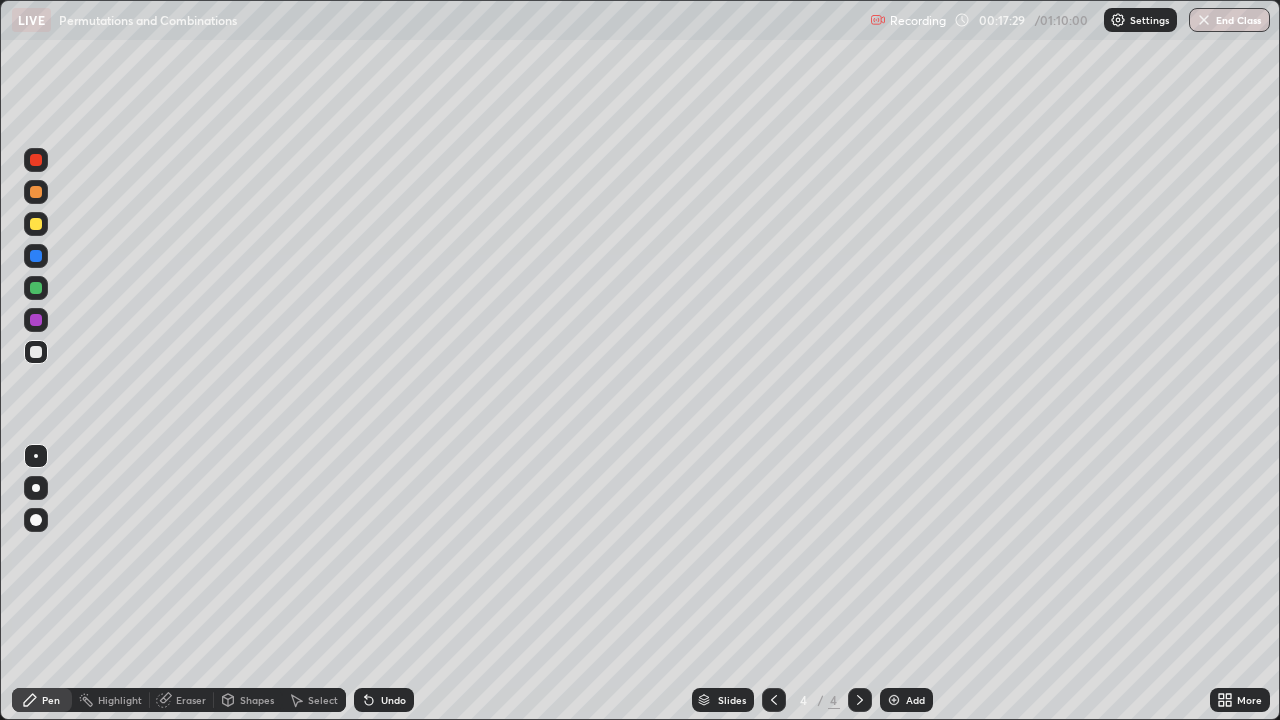 click at bounding box center (36, 224) 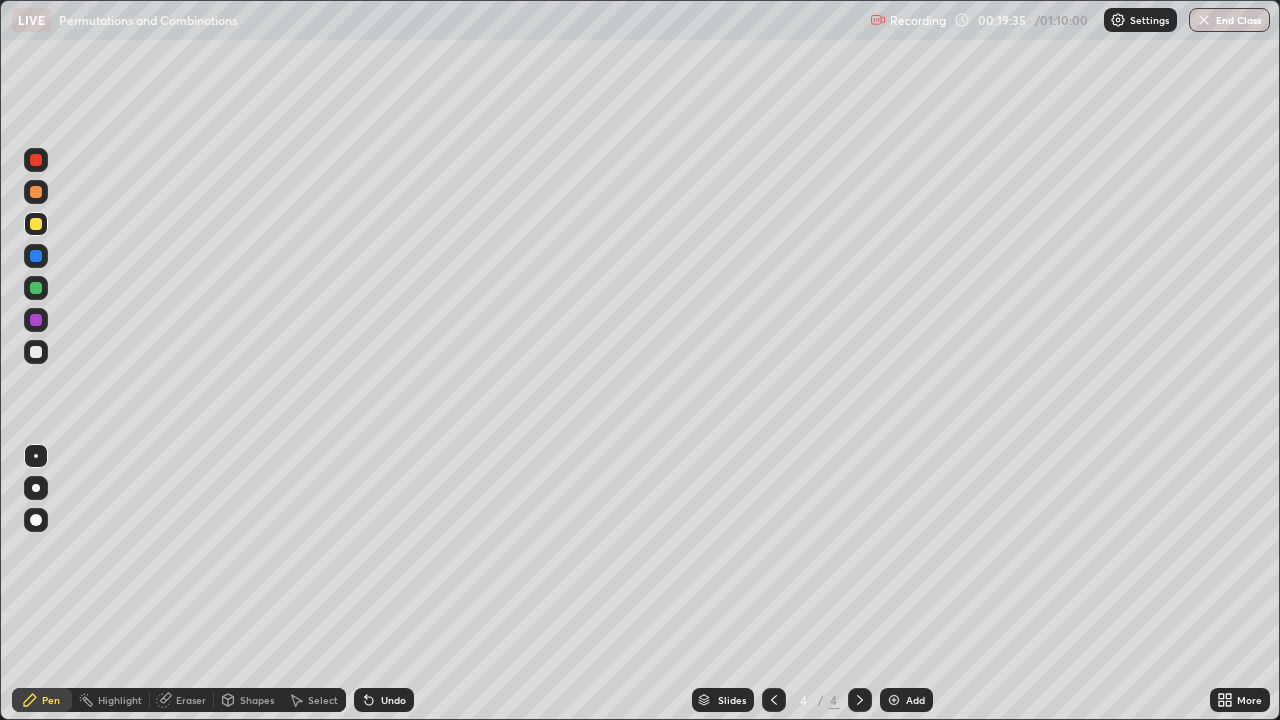 click on "Undo" at bounding box center (393, 700) 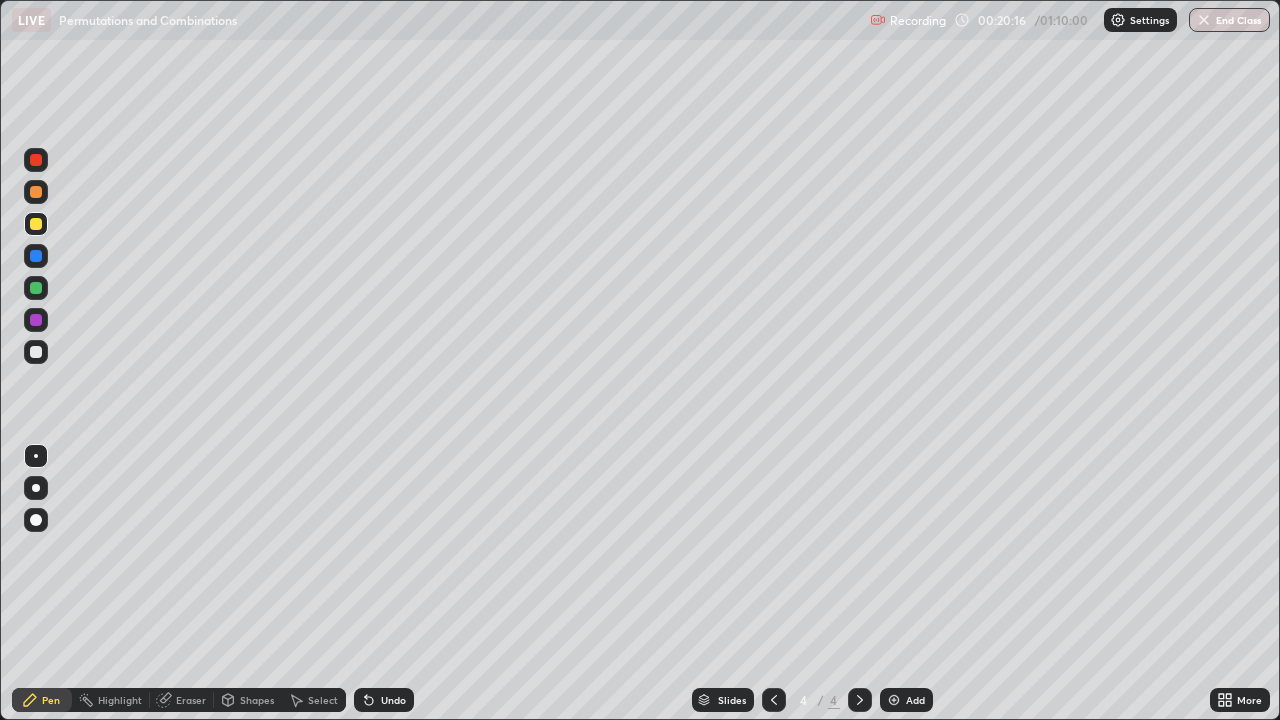 click at bounding box center (36, 352) 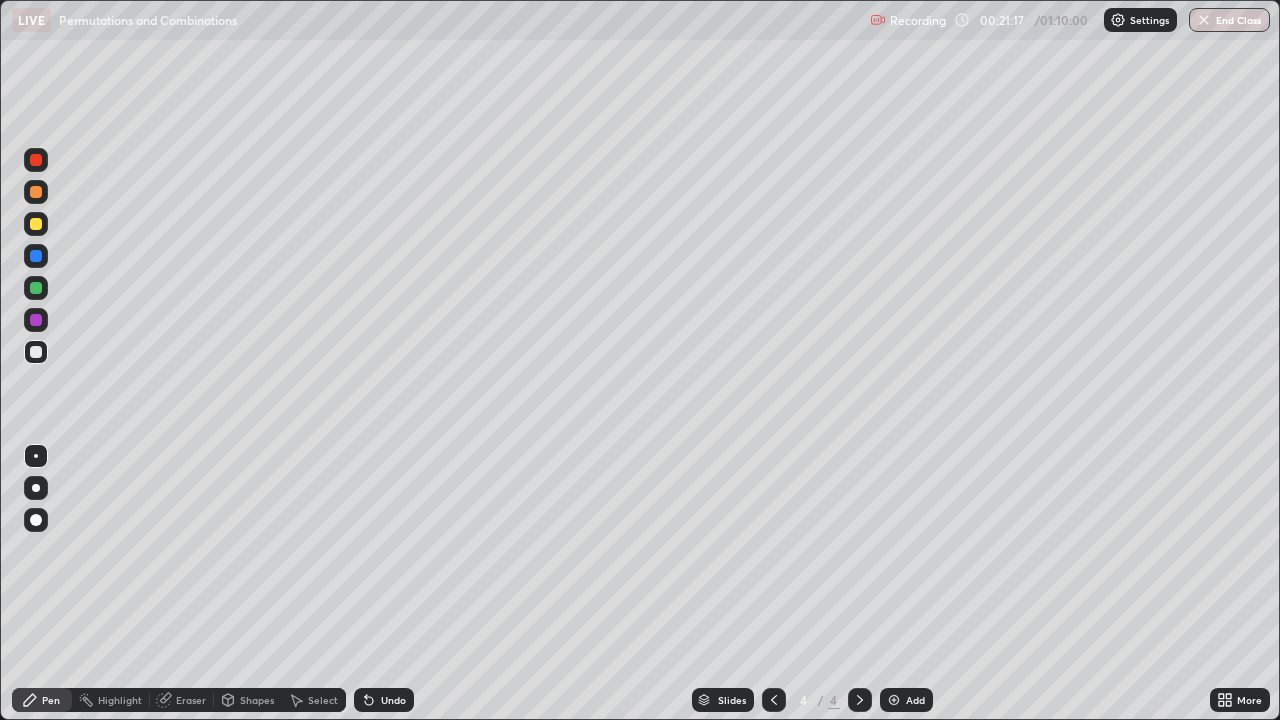 click on "Add" at bounding box center (906, 700) 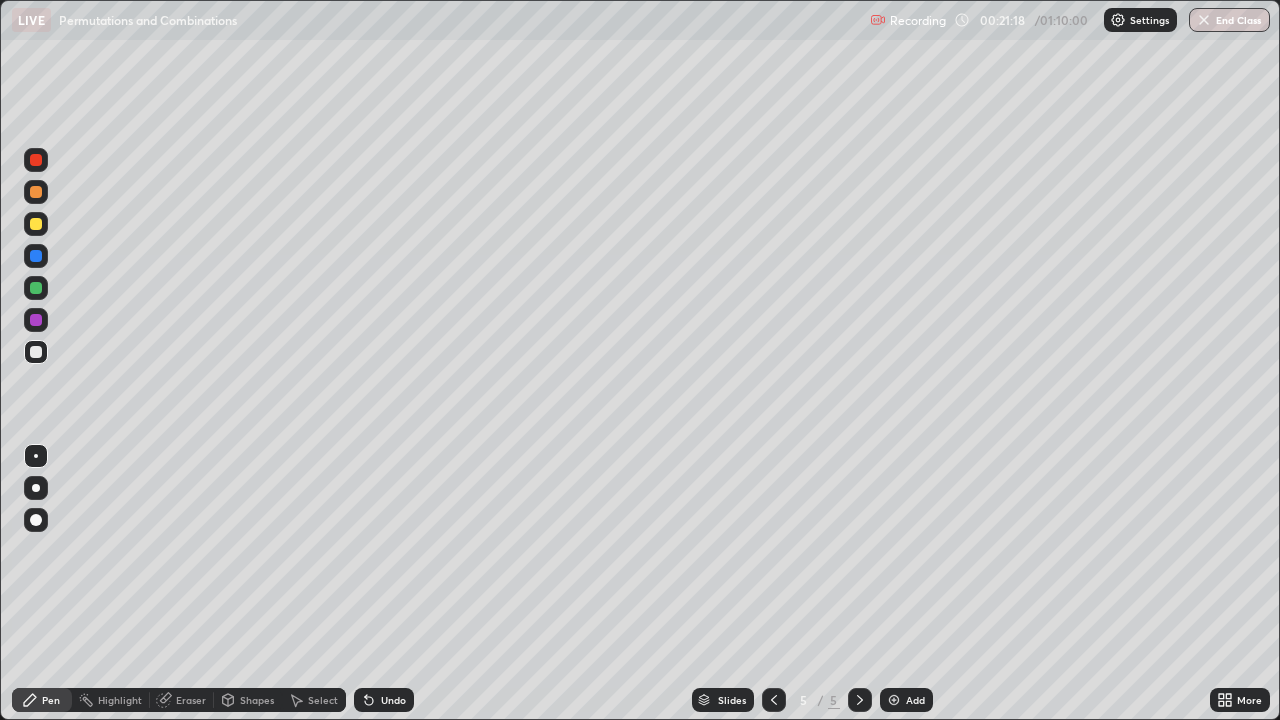 click at bounding box center [36, 224] 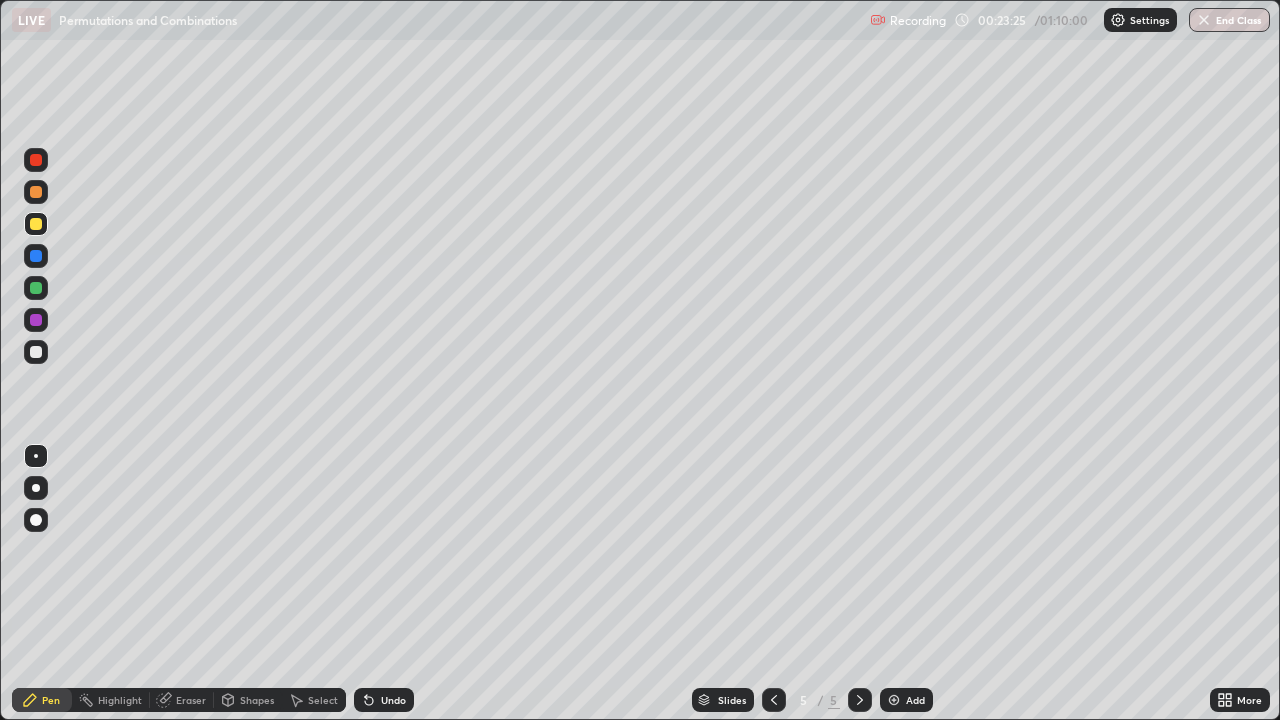 click 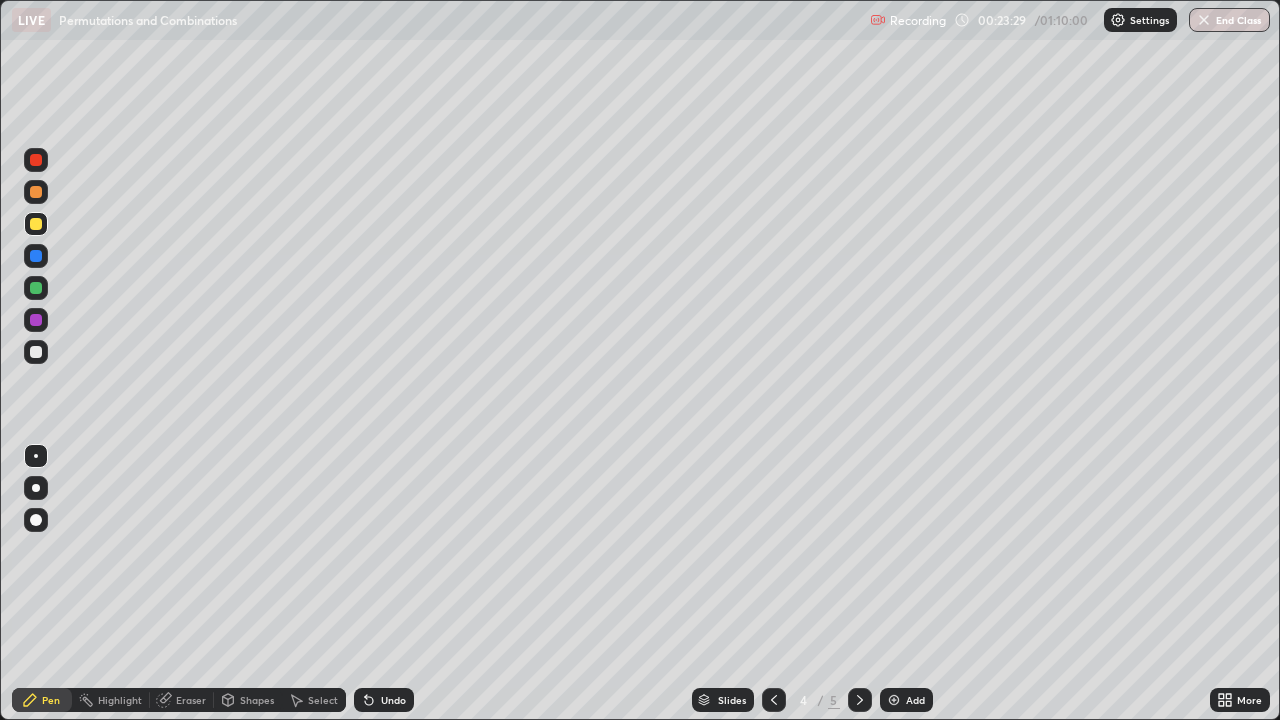 click 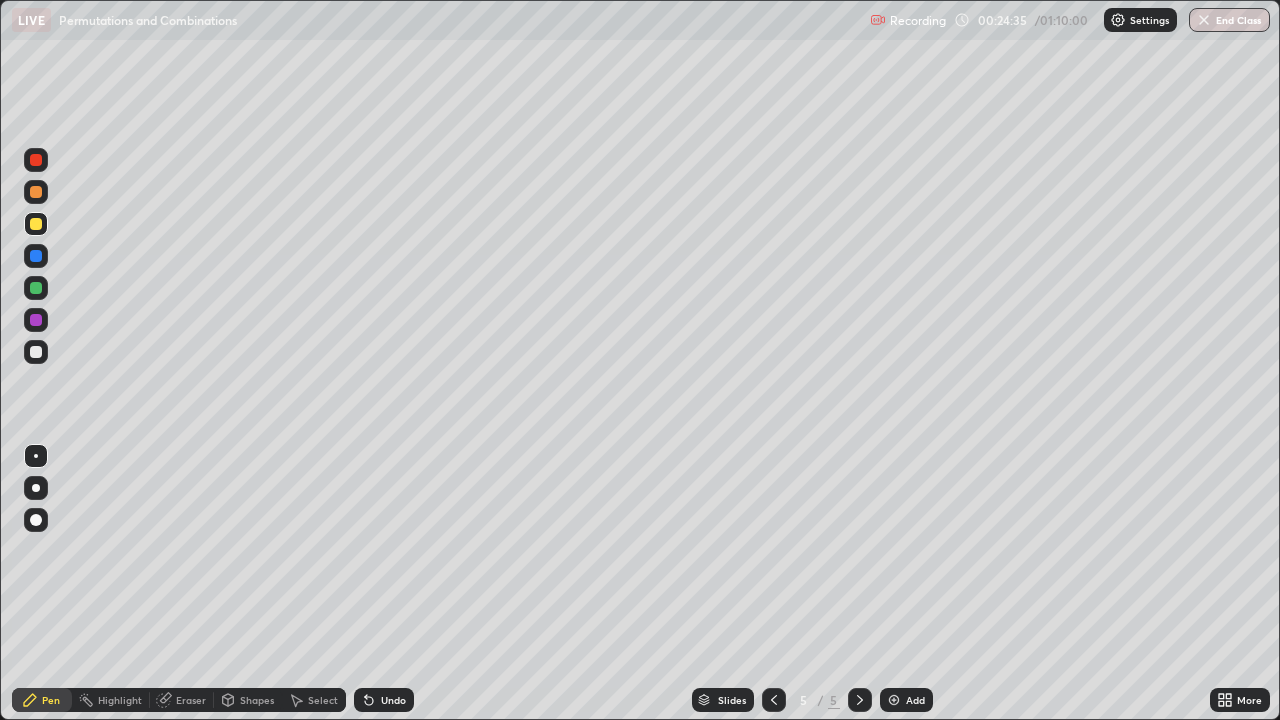 click on "Eraser" at bounding box center (191, 700) 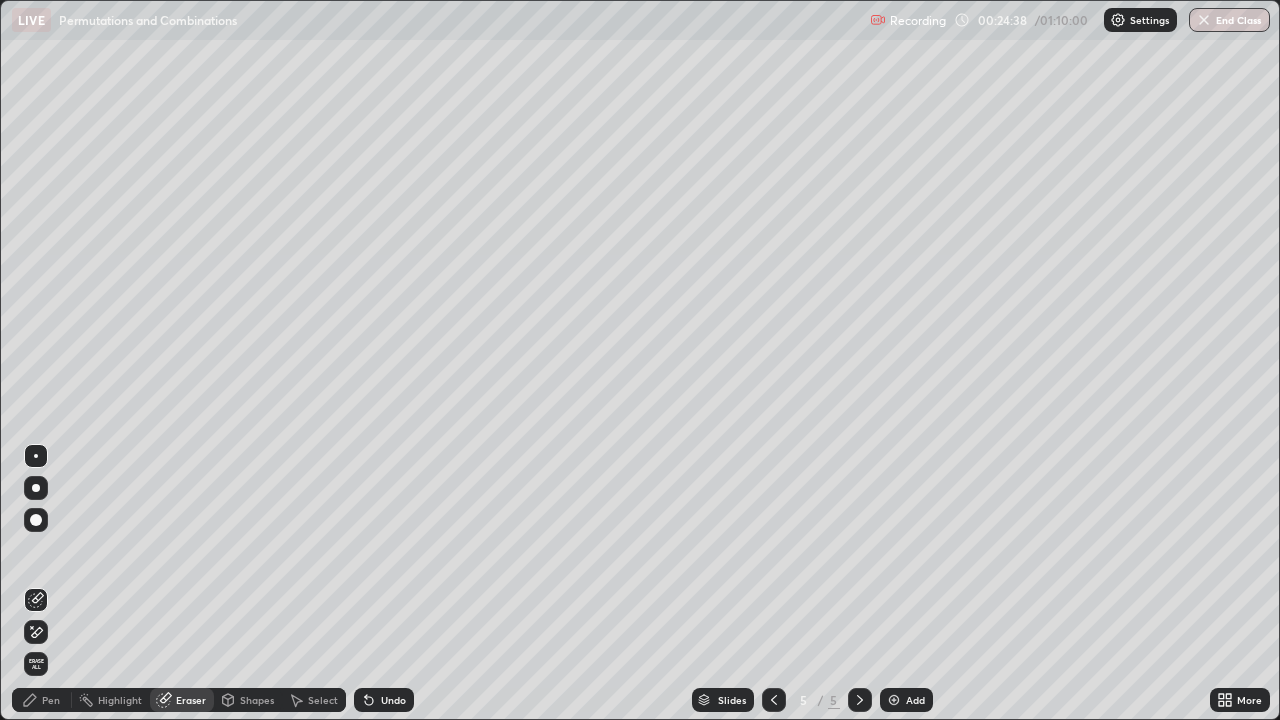 click on "Pen" at bounding box center (51, 700) 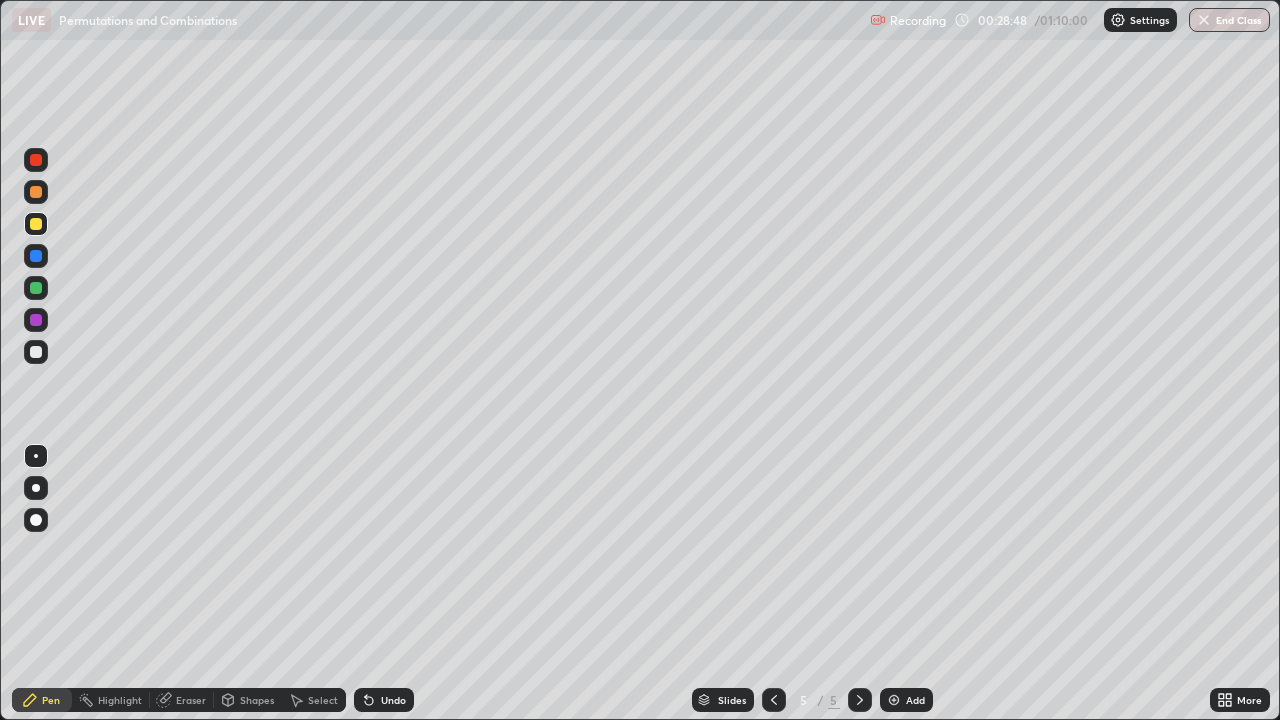 click on "Add" at bounding box center (915, 700) 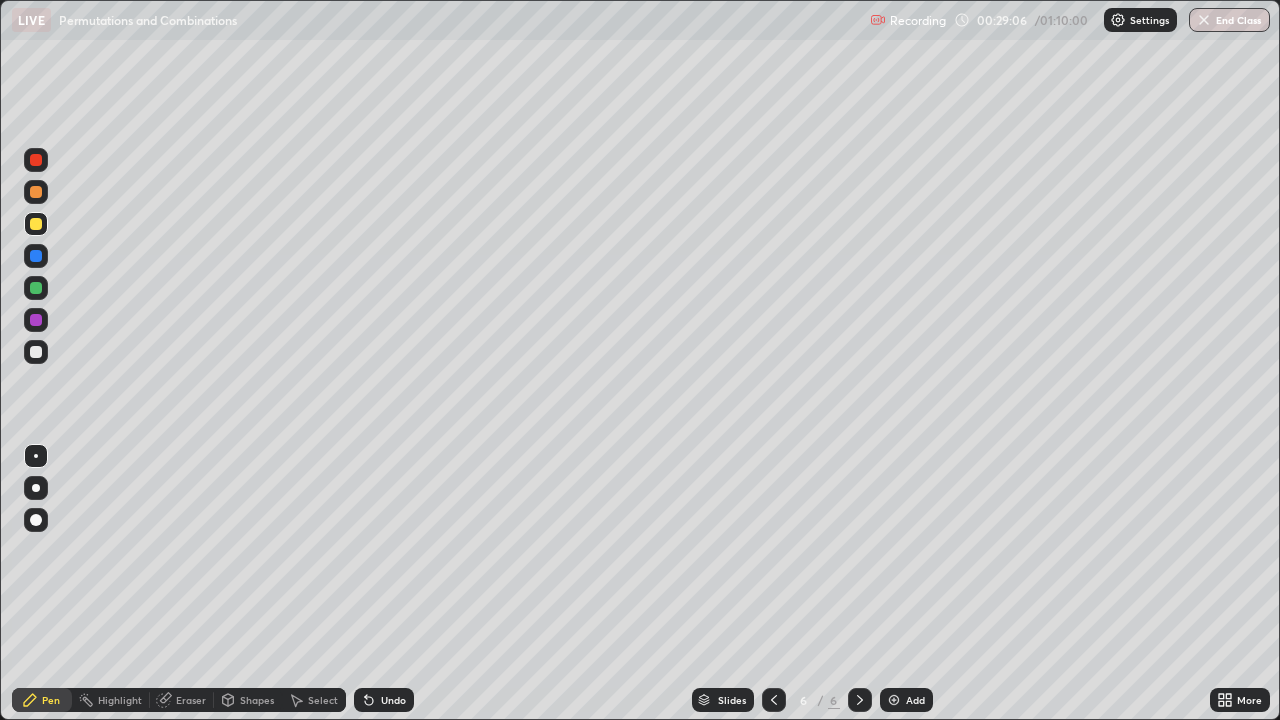 click at bounding box center [36, 352] 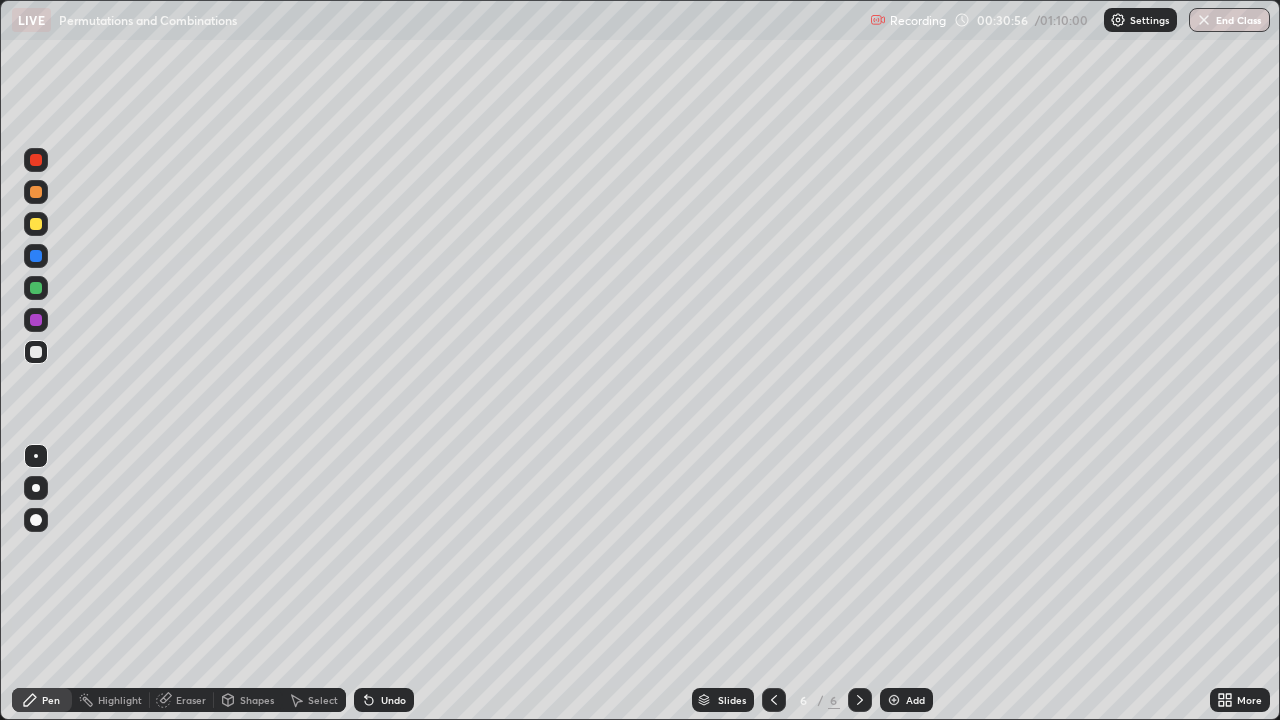 click at bounding box center [894, 700] 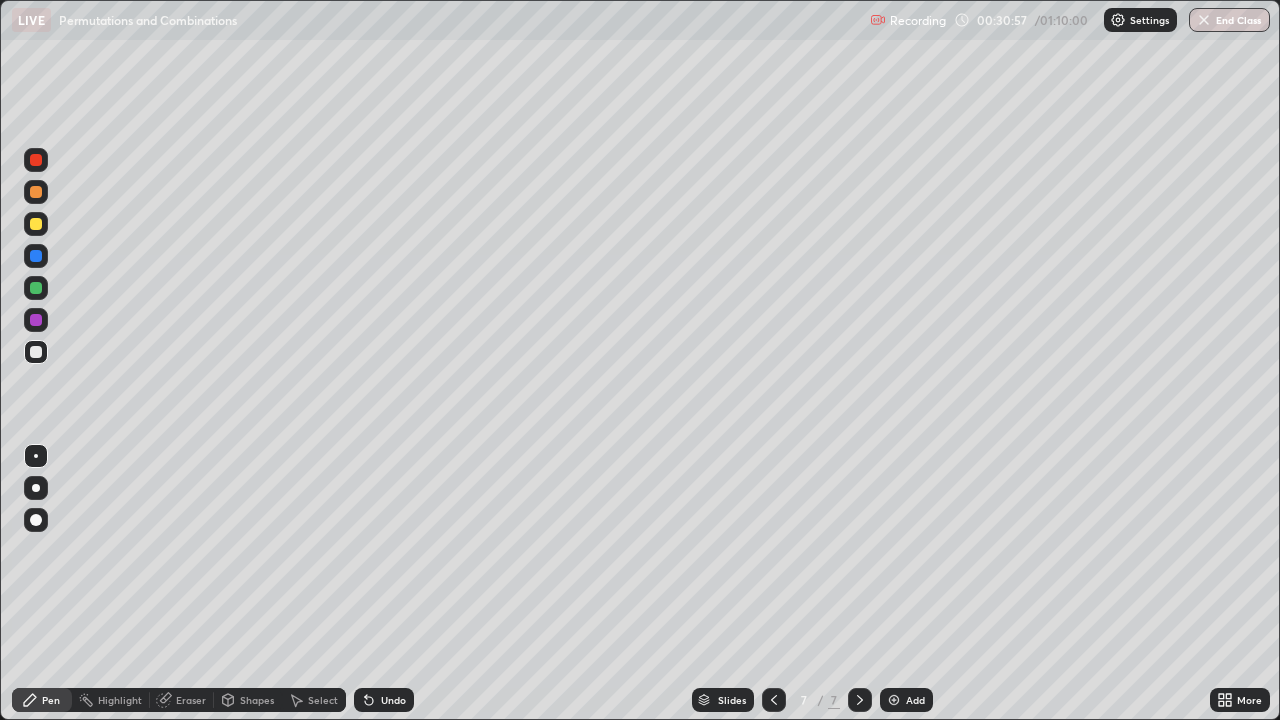 click at bounding box center [36, 224] 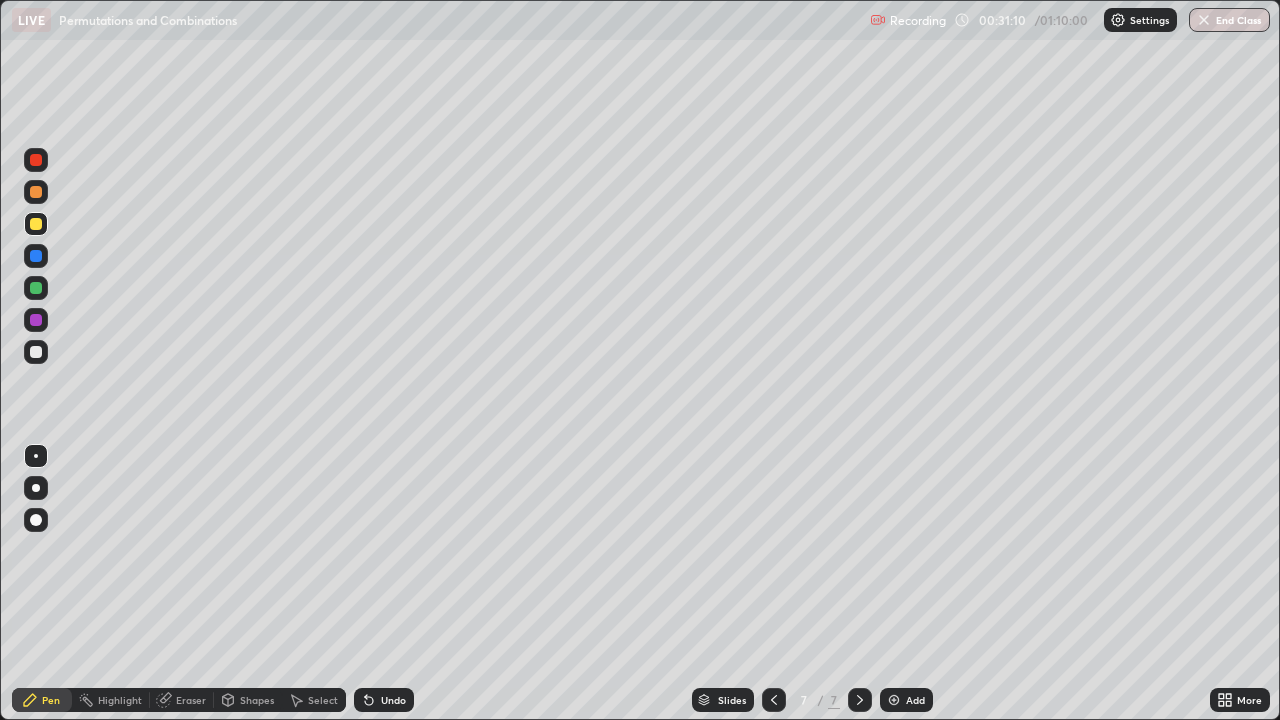 click at bounding box center [36, 352] 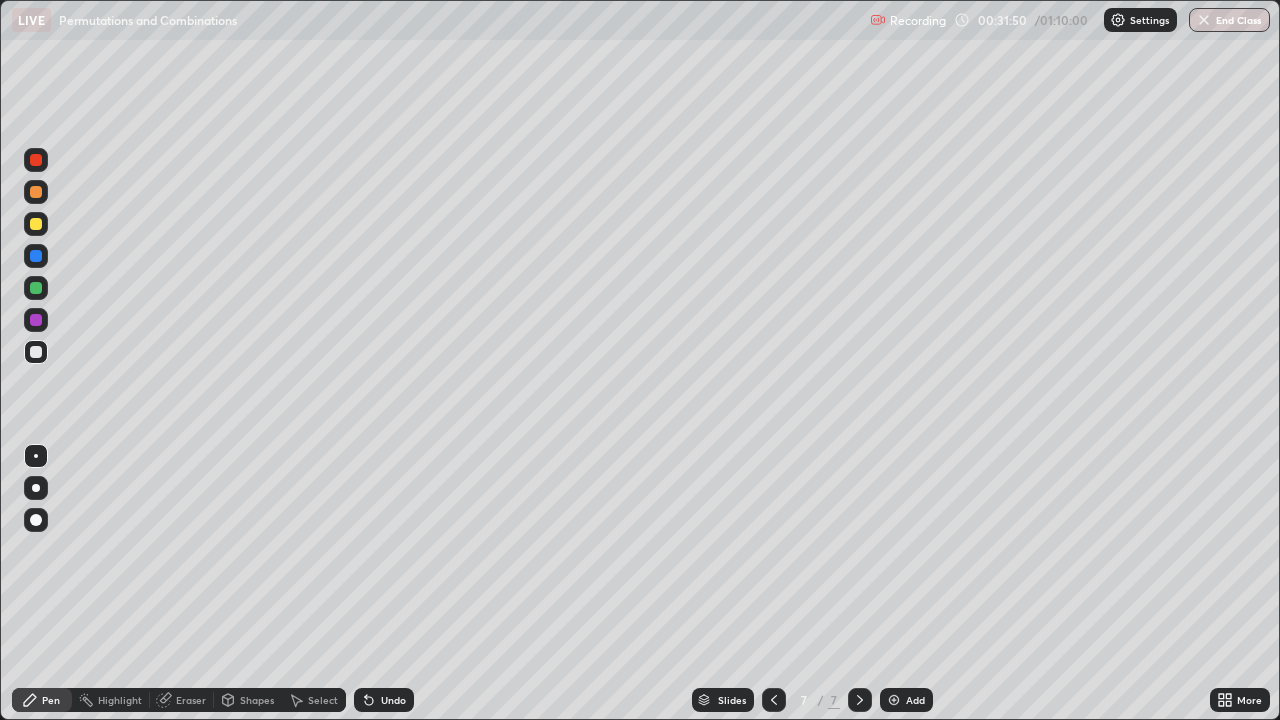 click at bounding box center (36, 288) 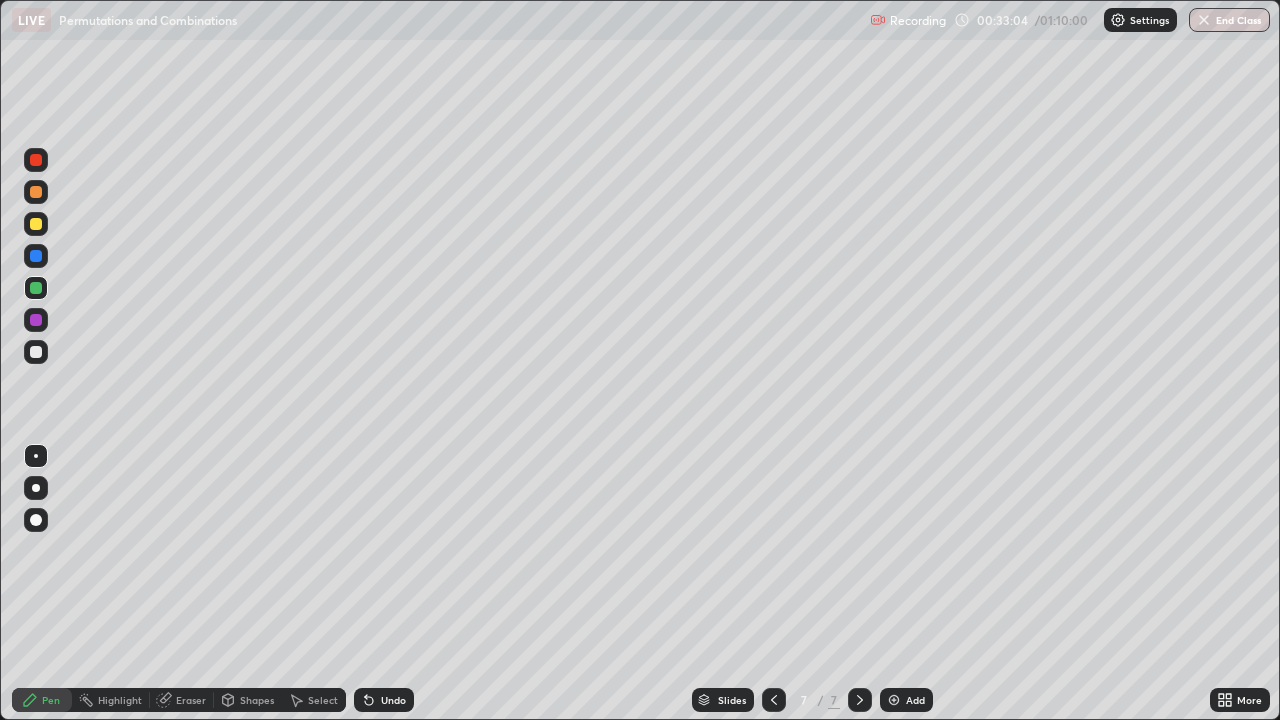 click at bounding box center (36, 352) 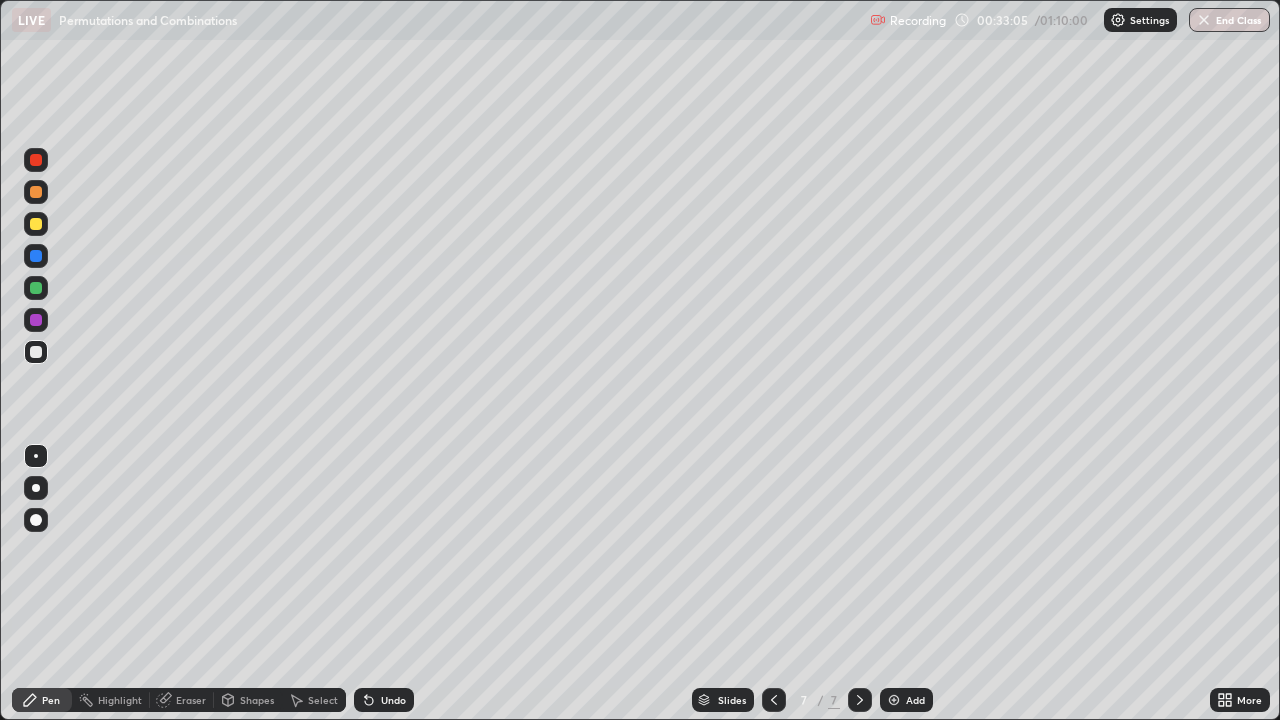 click at bounding box center [36, 224] 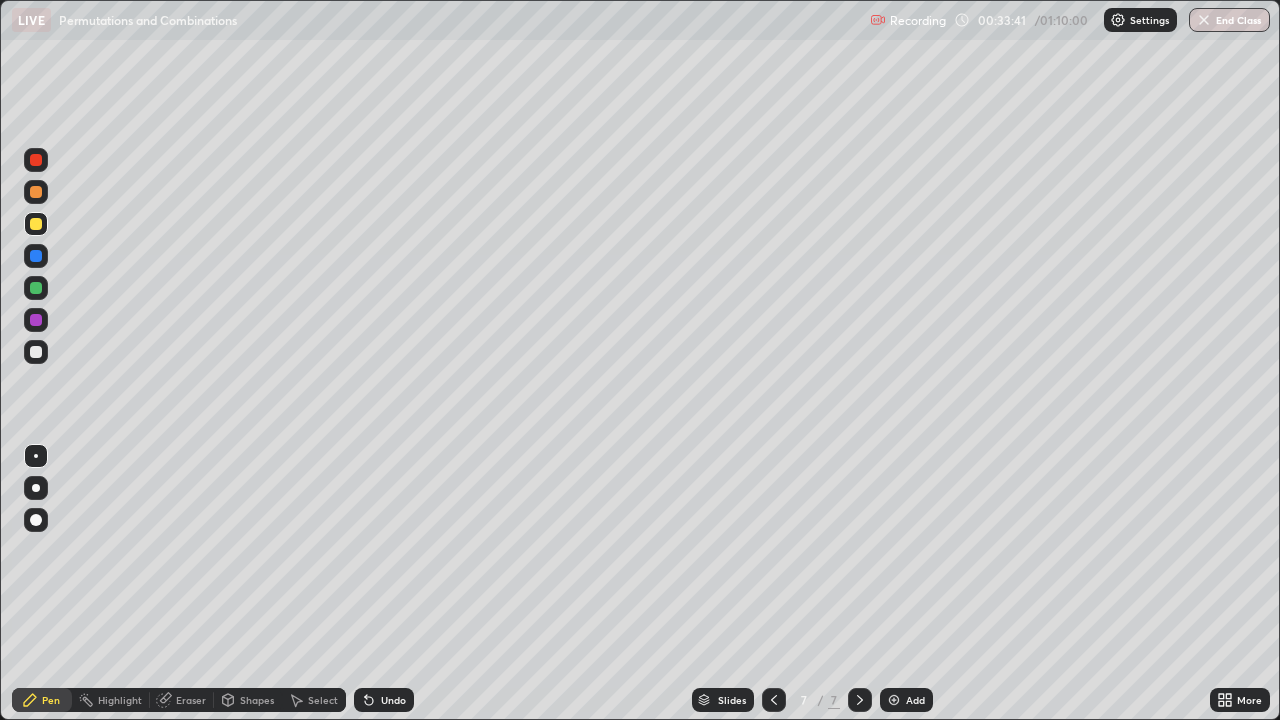 click at bounding box center (36, 352) 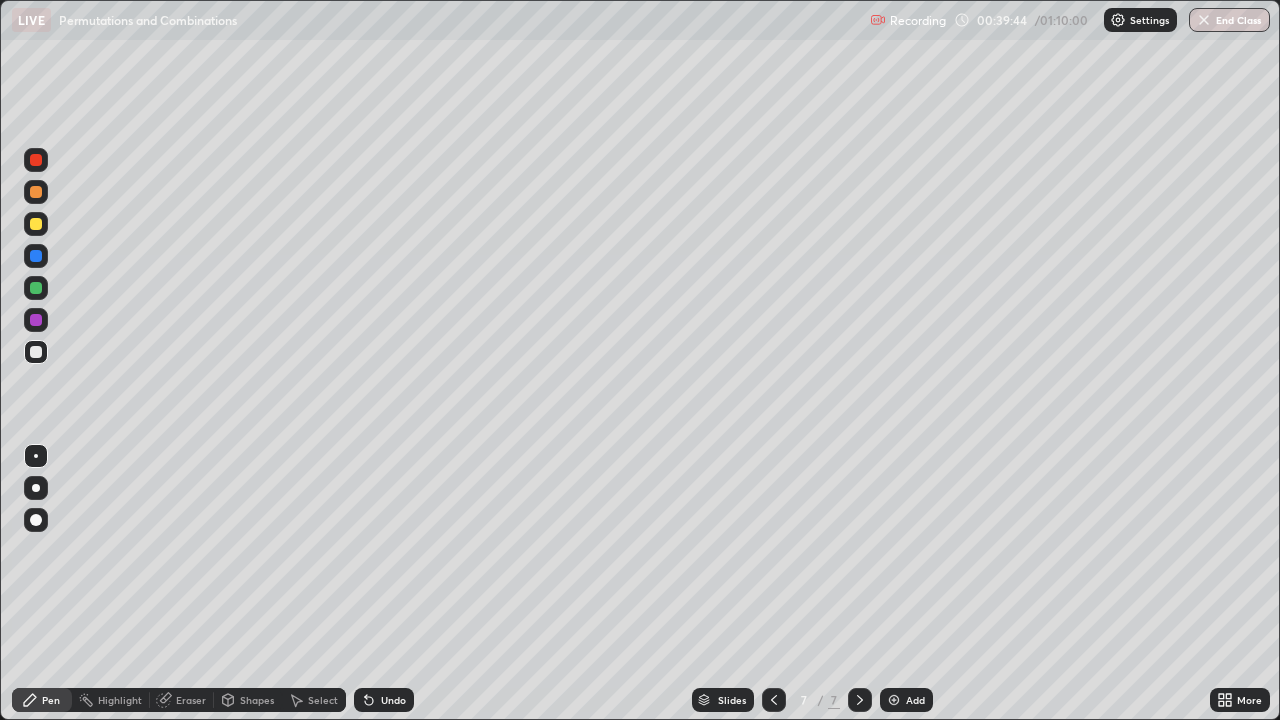 click at bounding box center (894, 700) 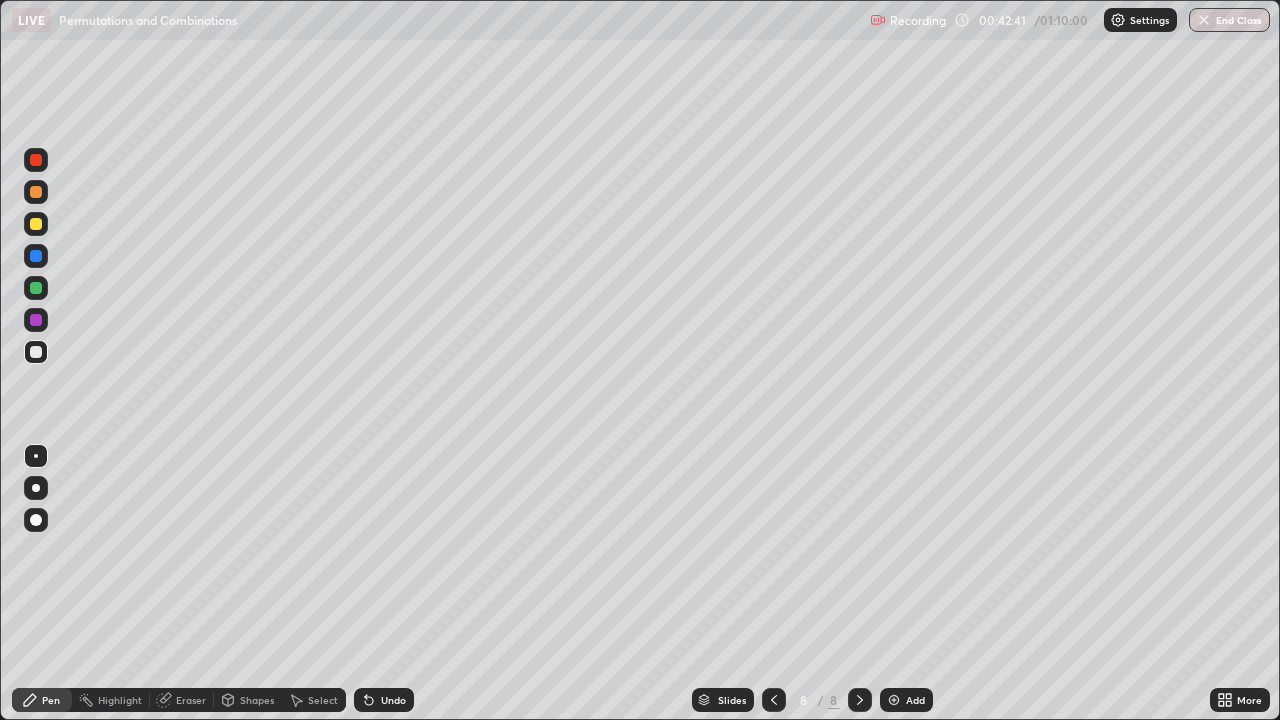 click on "Add" at bounding box center [915, 700] 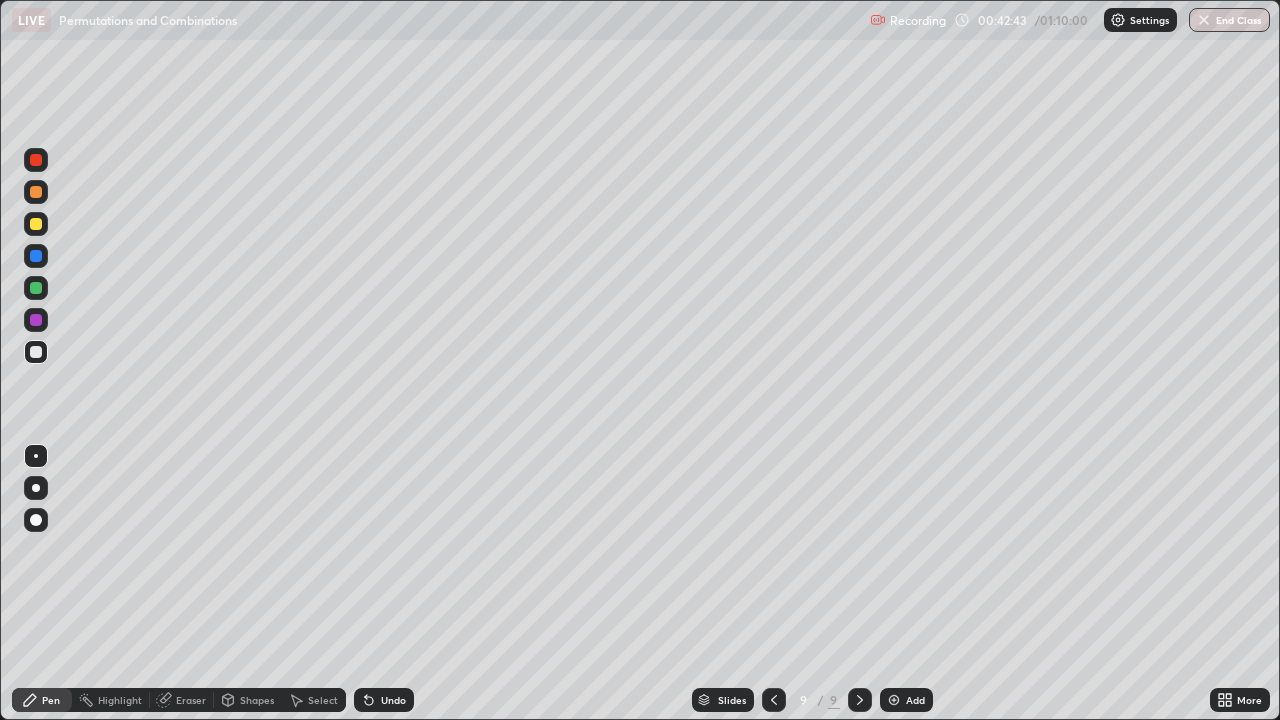 click at bounding box center [36, 224] 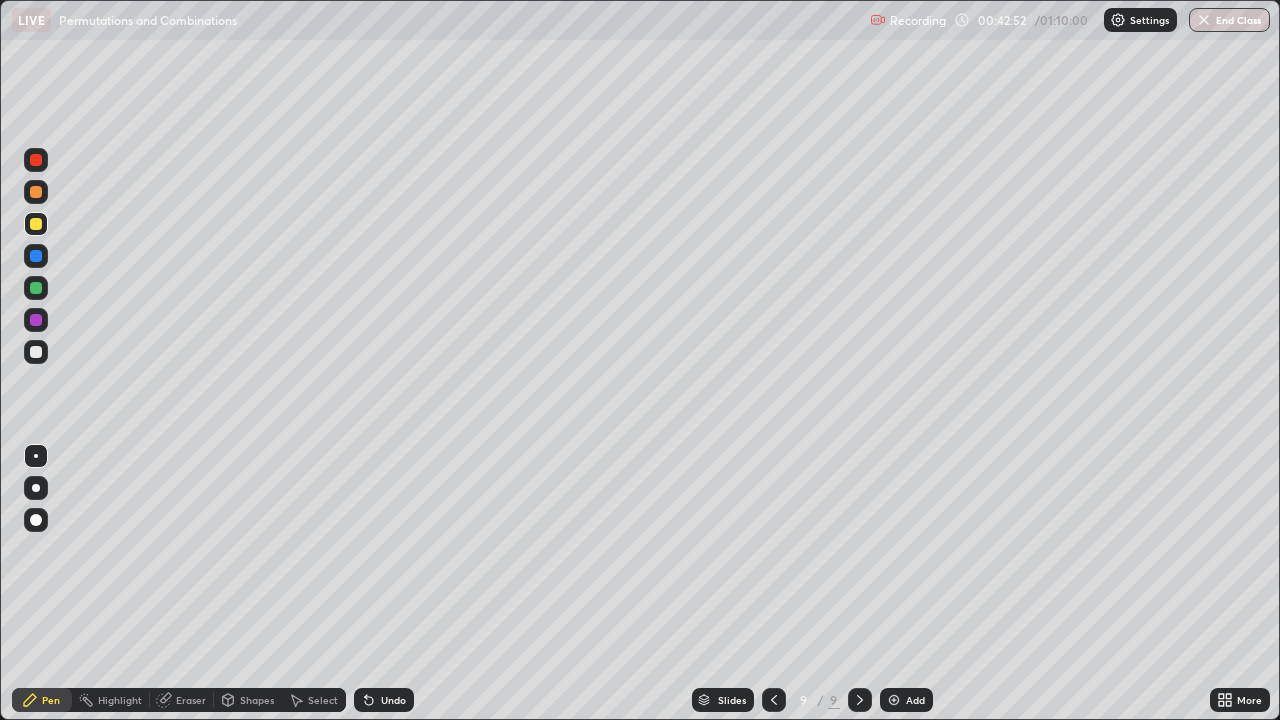 click at bounding box center [36, 352] 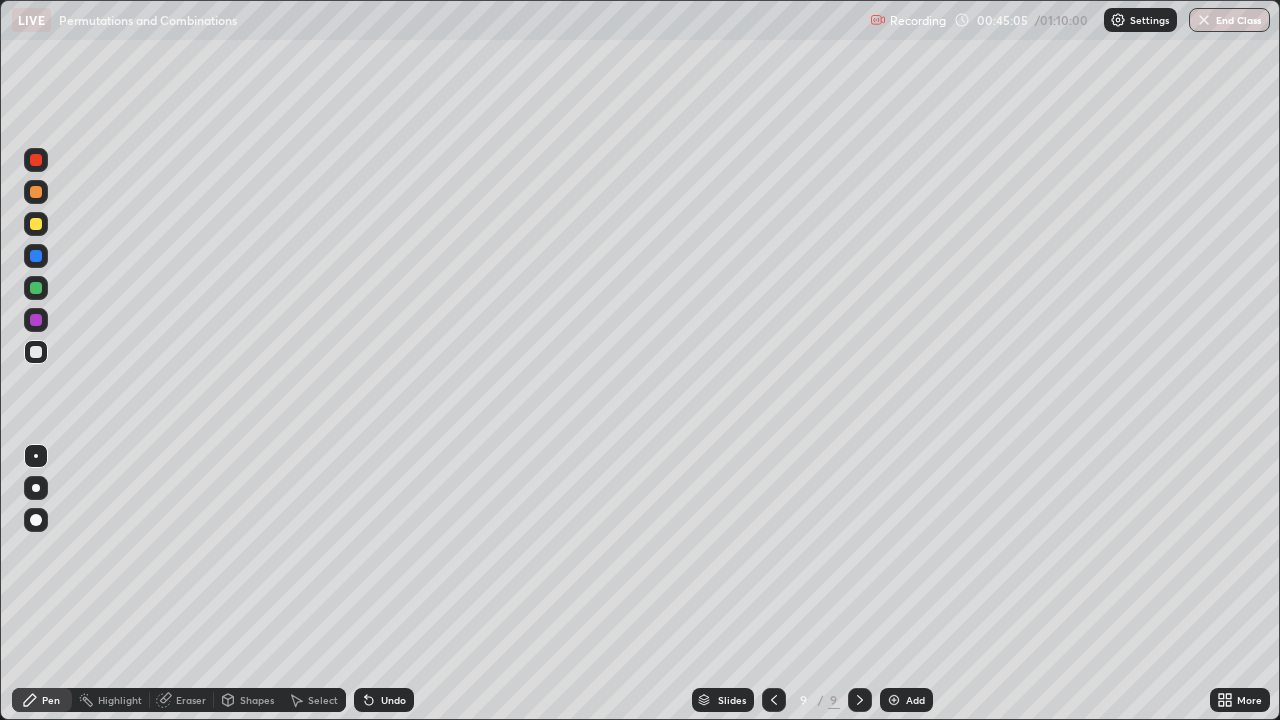 click at bounding box center [36, 288] 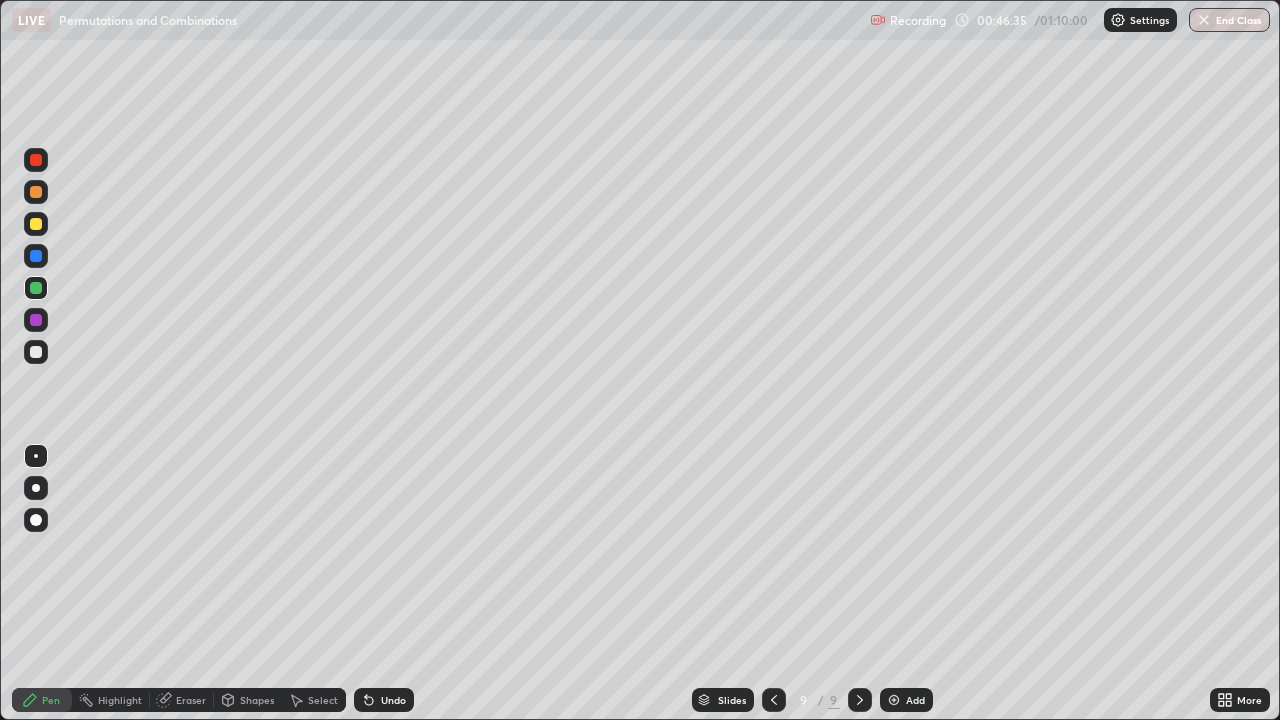 click on "Eraser" at bounding box center [191, 700] 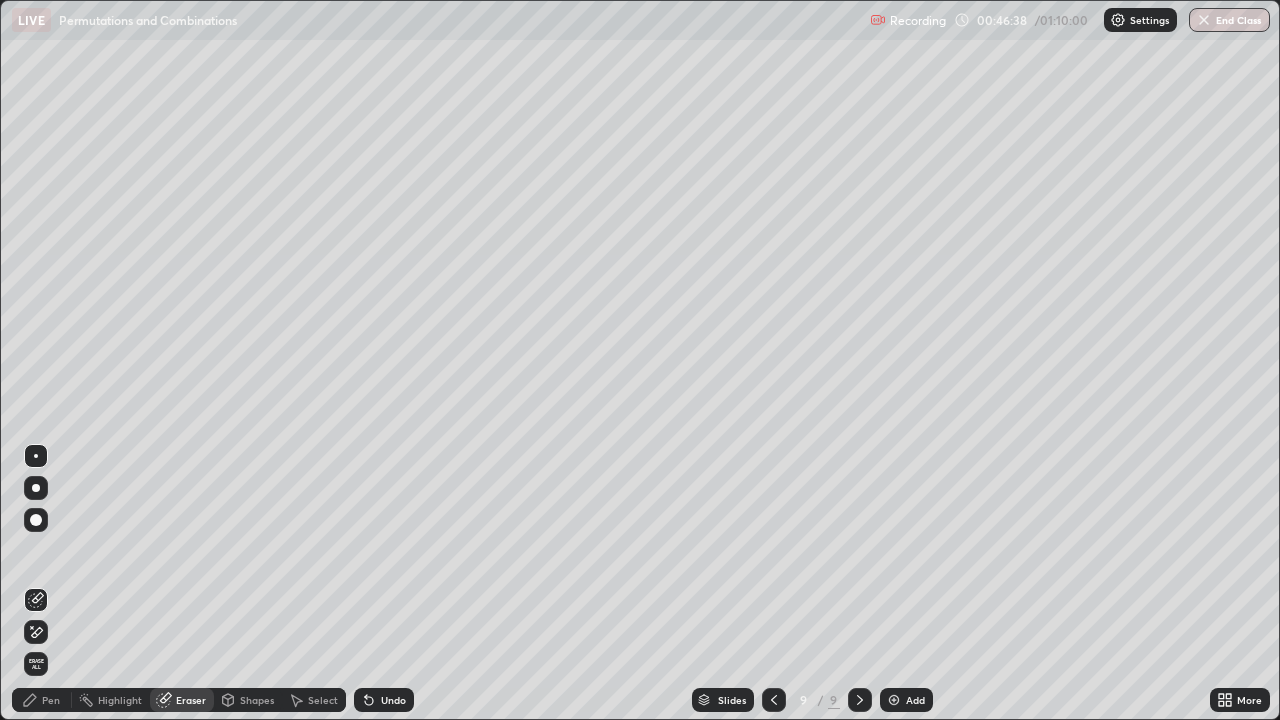 click on "Pen" at bounding box center [42, 700] 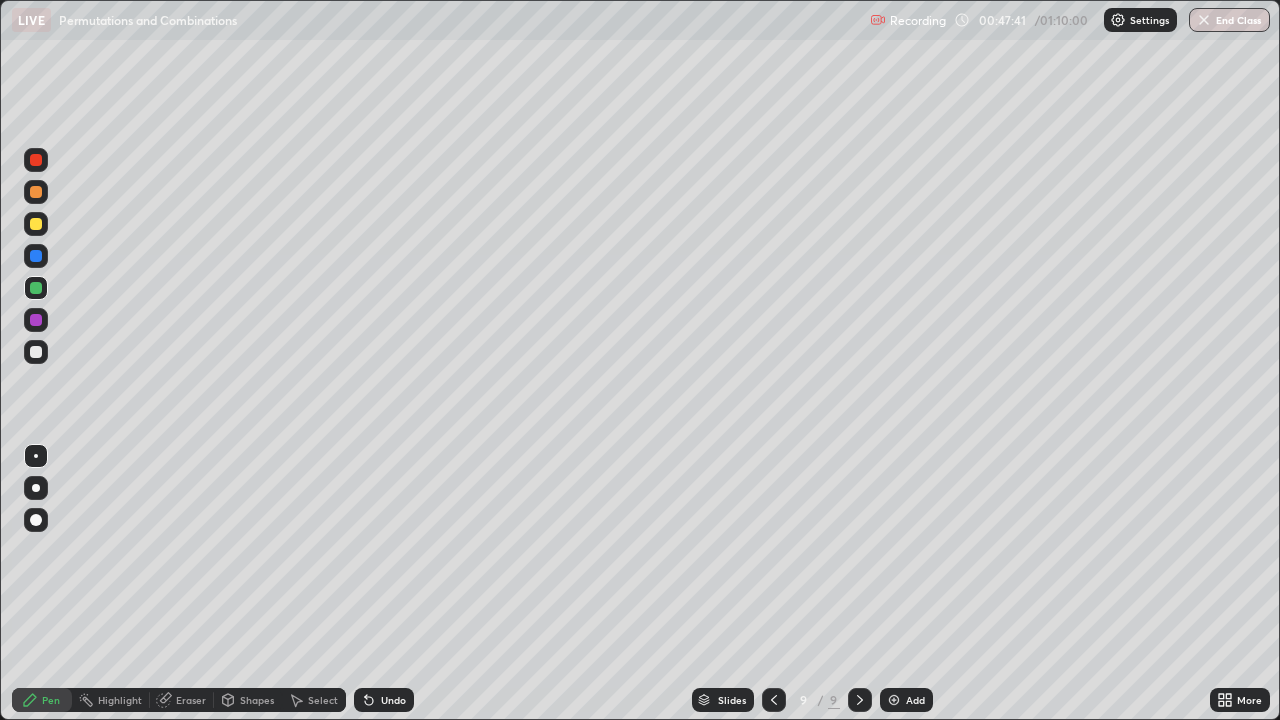 click at bounding box center [36, 352] 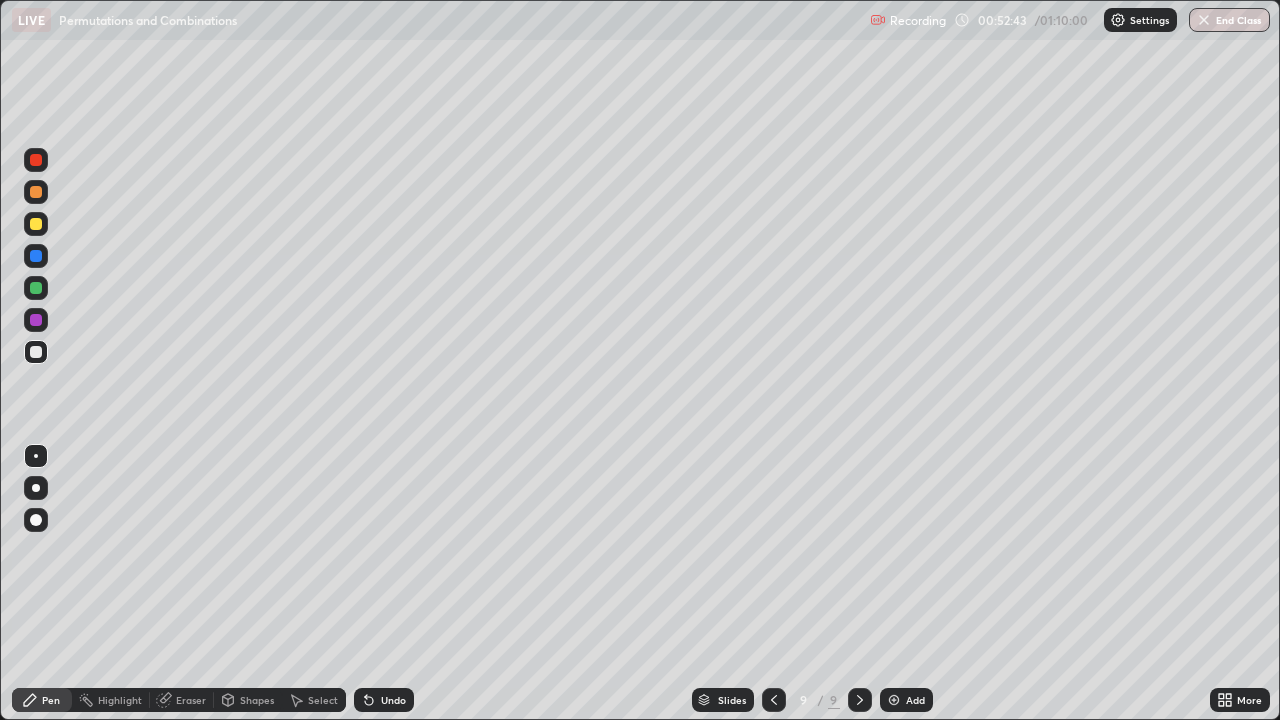click at bounding box center [894, 700] 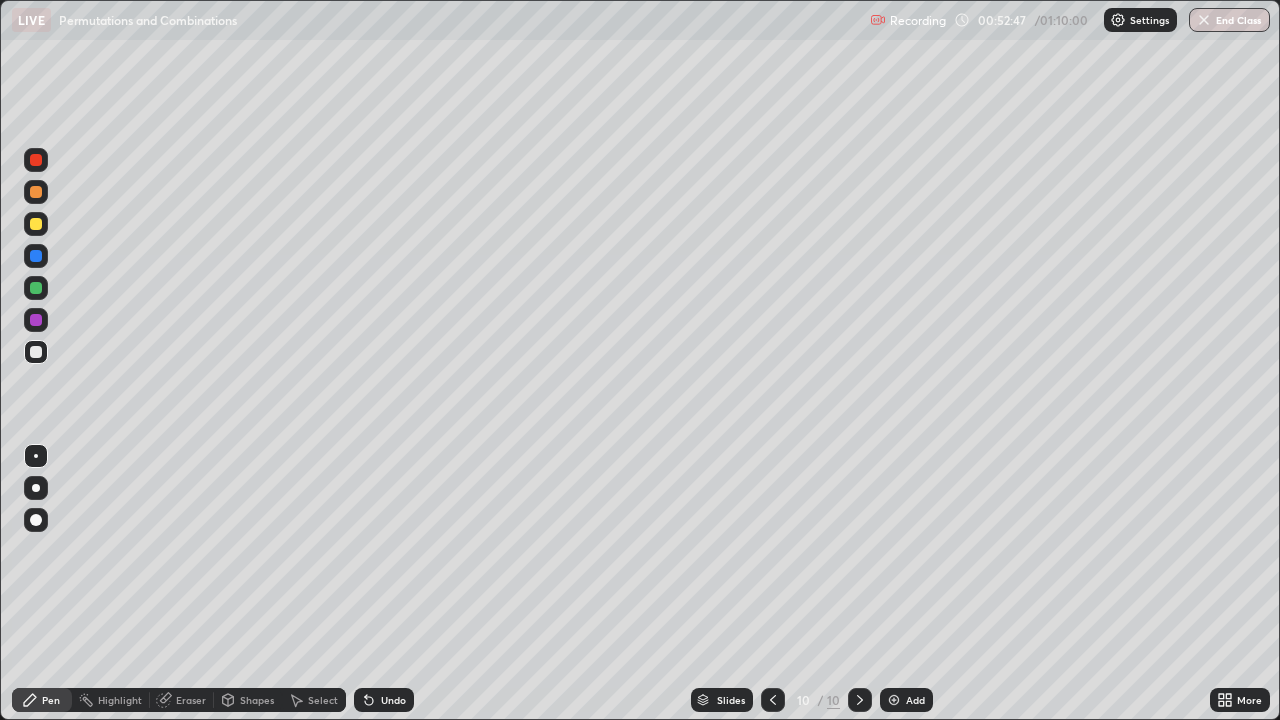 click at bounding box center (36, 224) 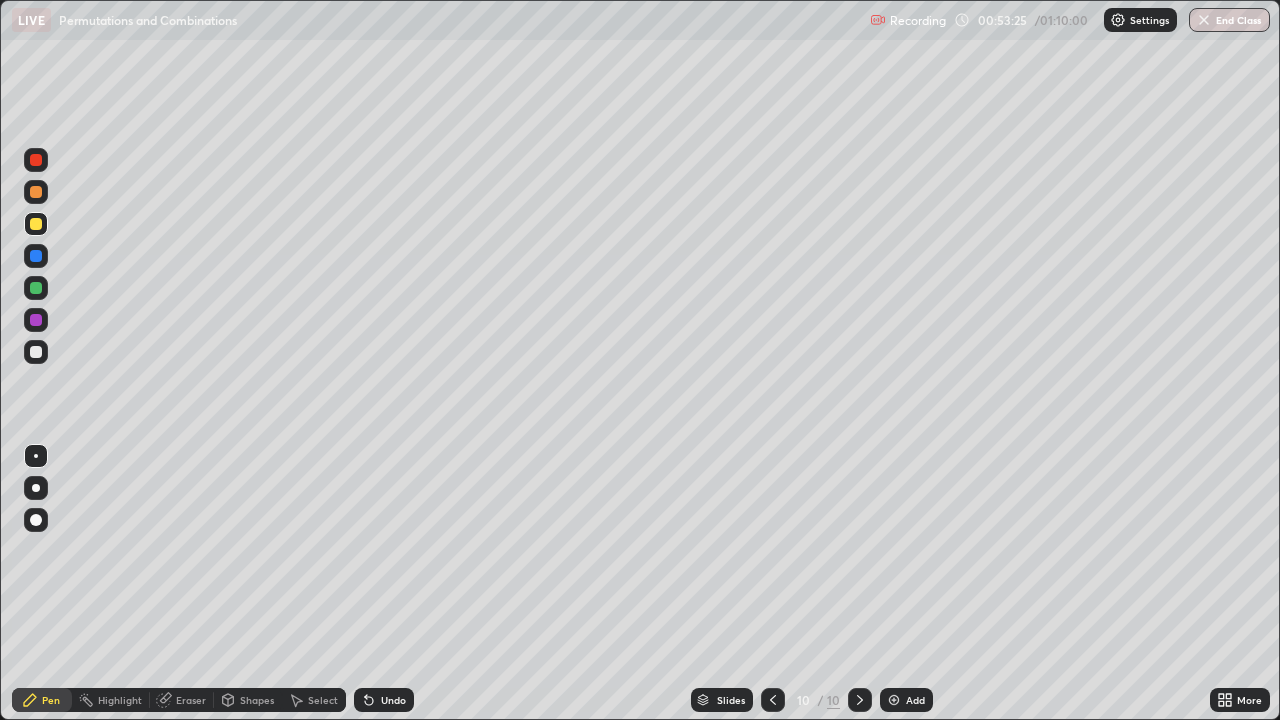click at bounding box center (36, 352) 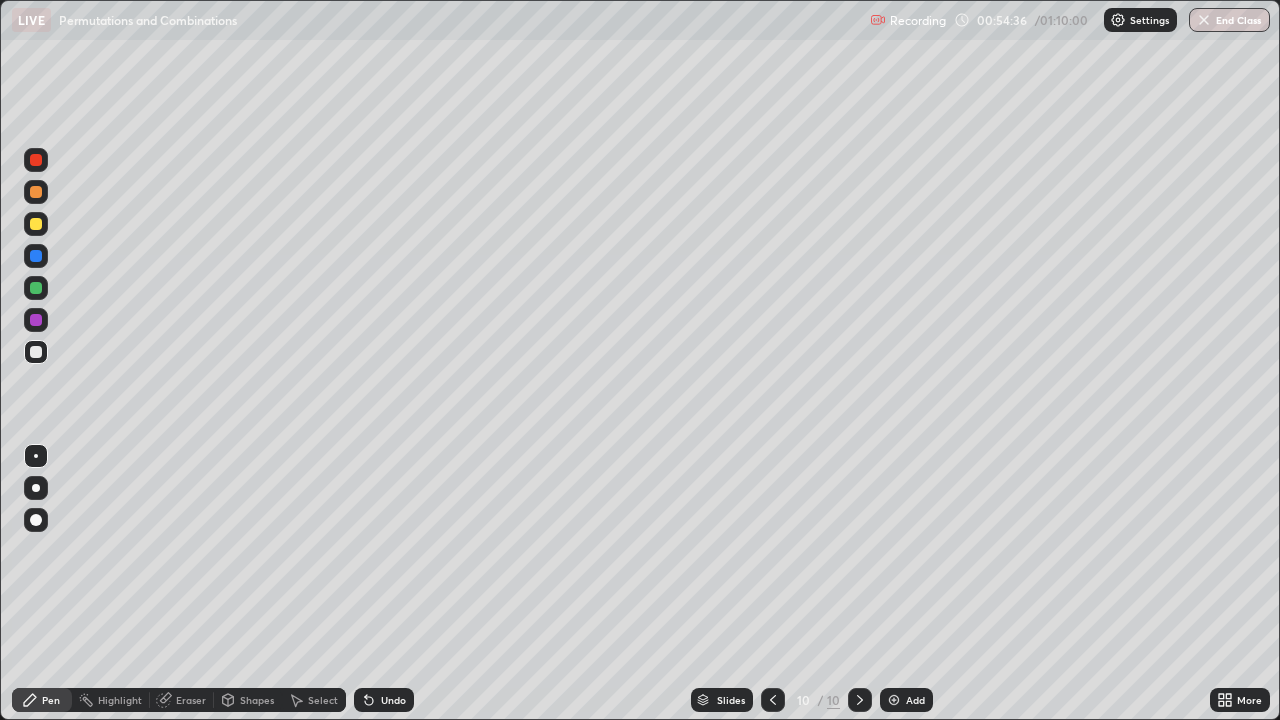 click on "Eraser" at bounding box center [191, 700] 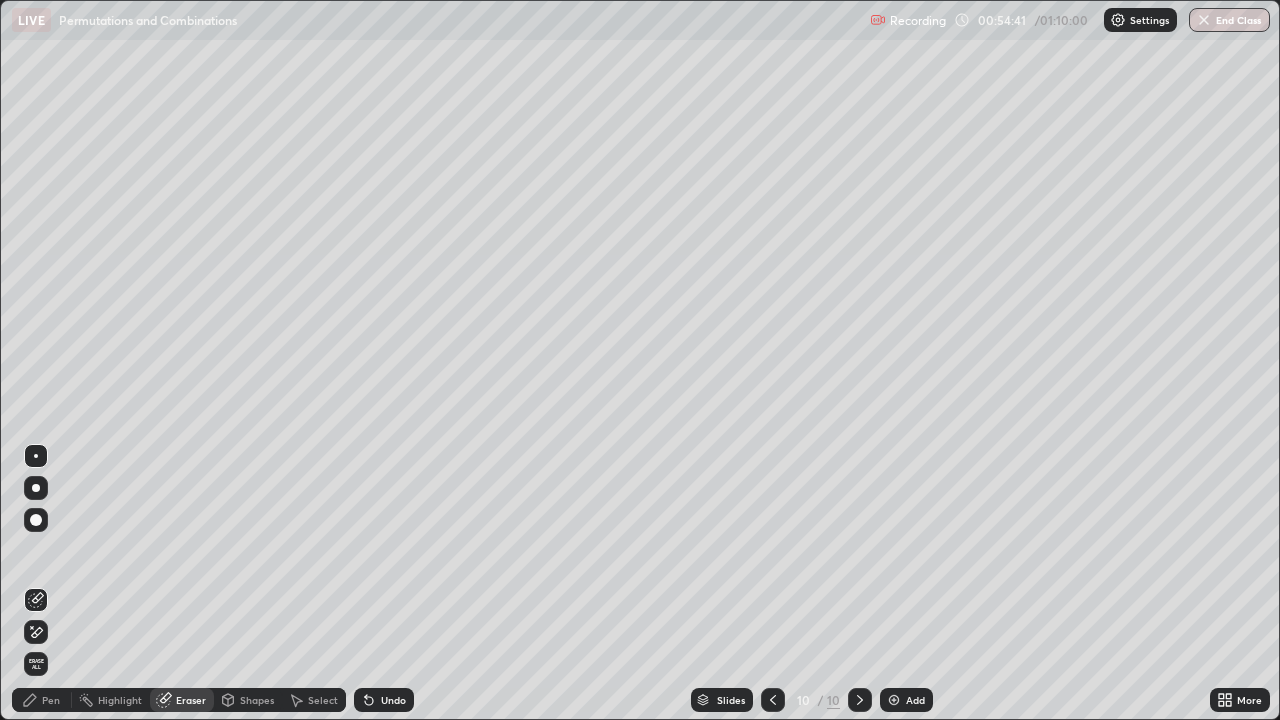 click on "Pen" at bounding box center (51, 700) 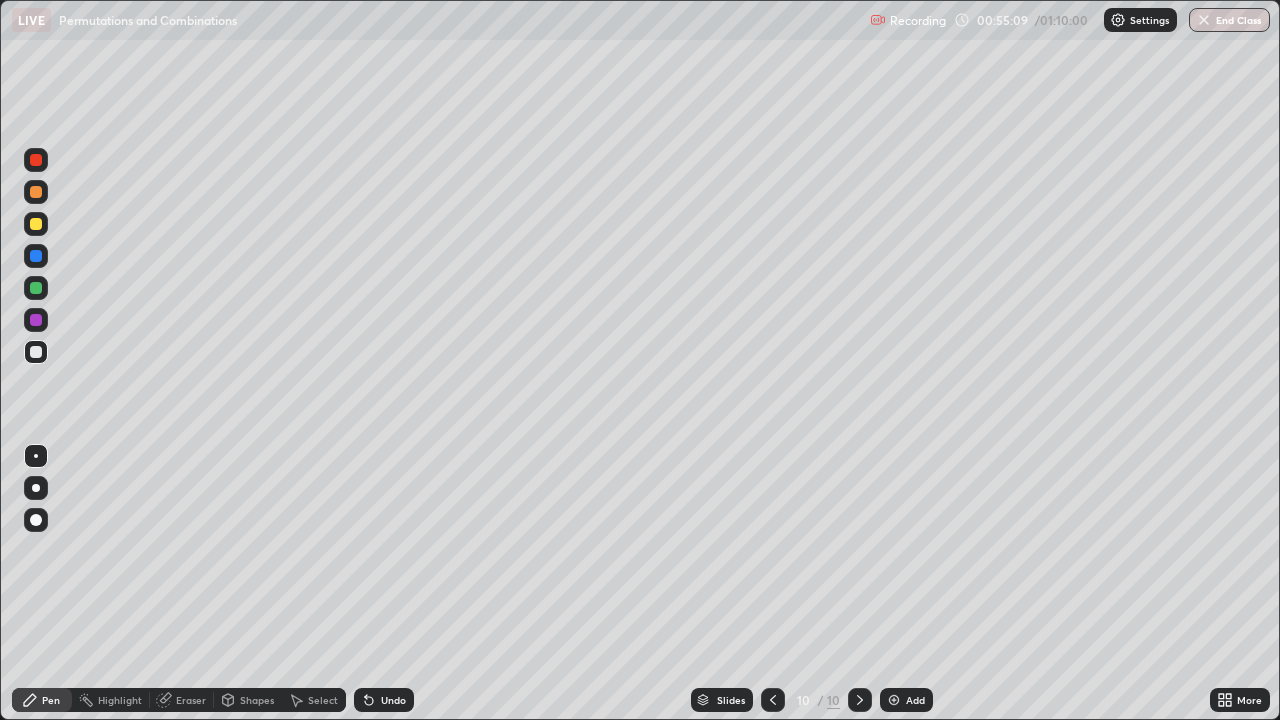 click on "Undo" at bounding box center (393, 700) 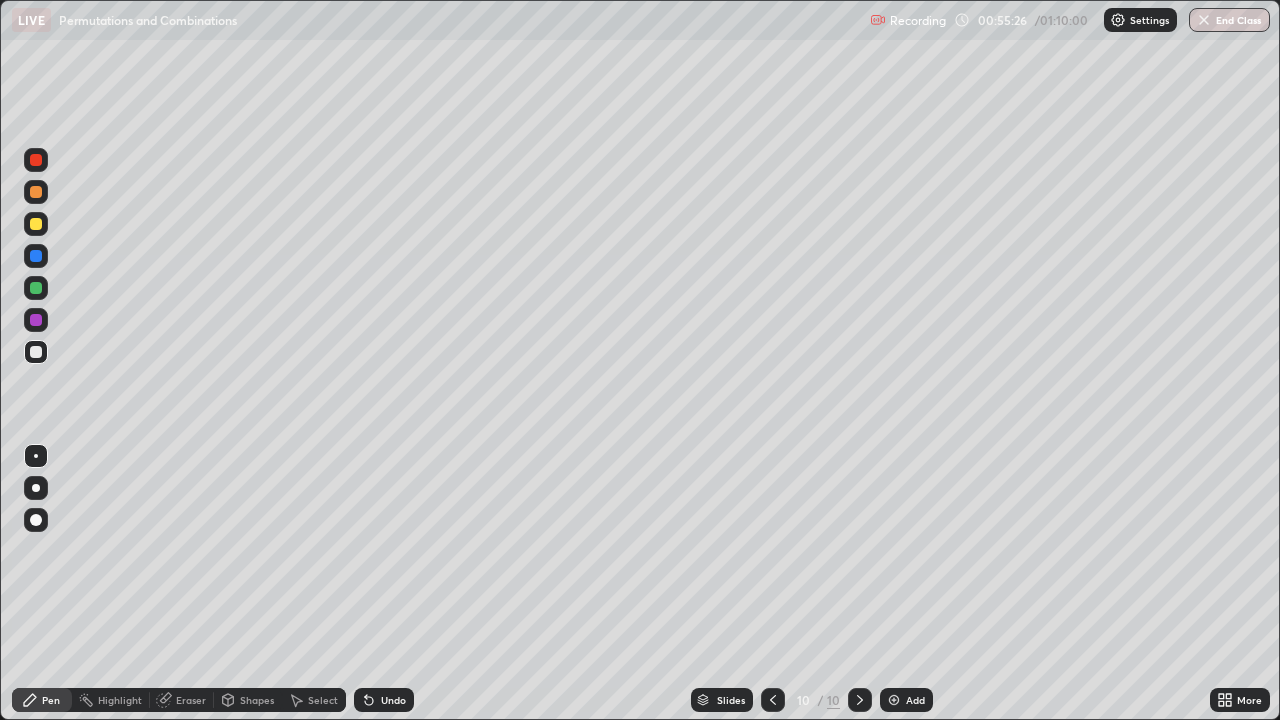 click at bounding box center (36, 224) 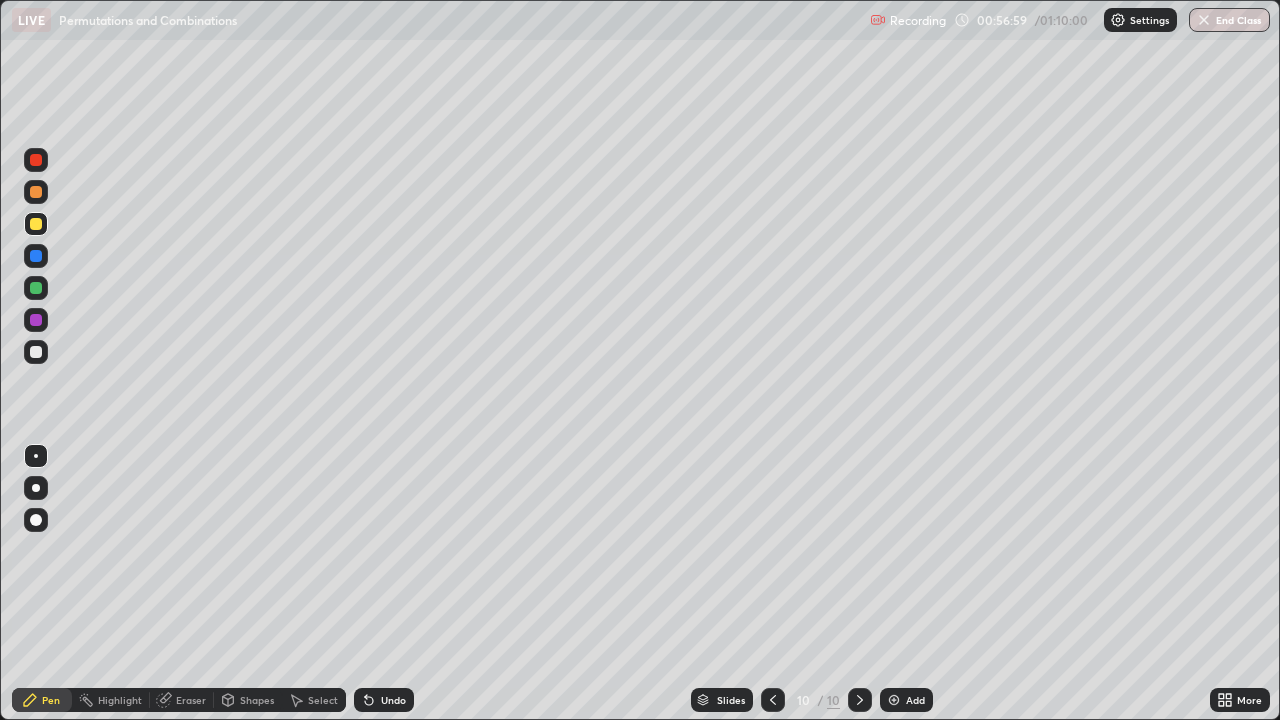 click at bounding box center (36, 352) 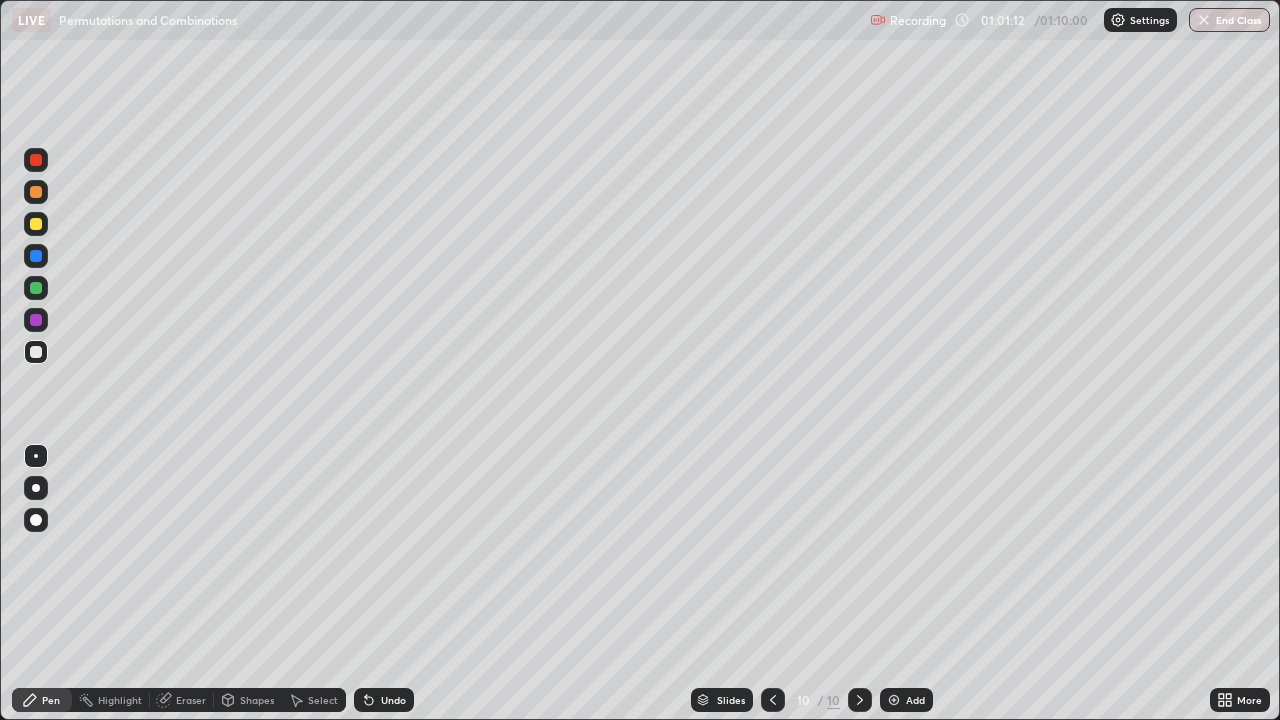 click on "Add" at bounding box center (906, 700) 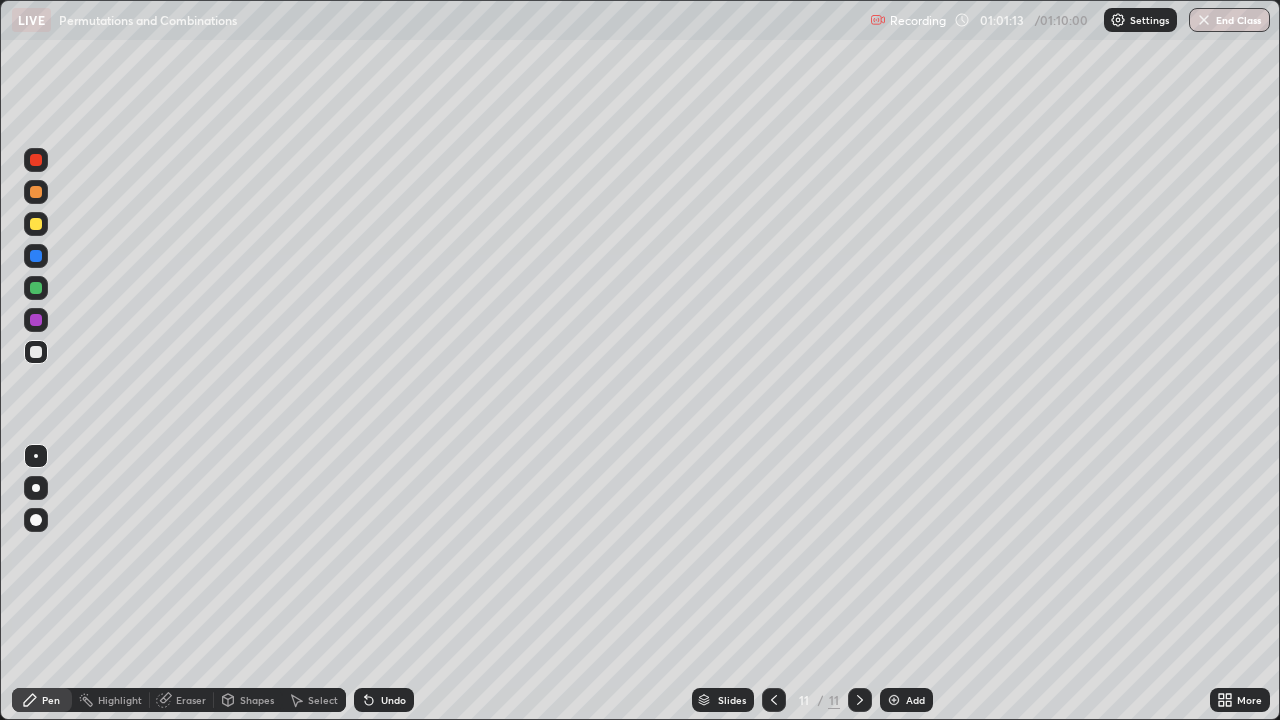 click at bounding box center [36, 224] 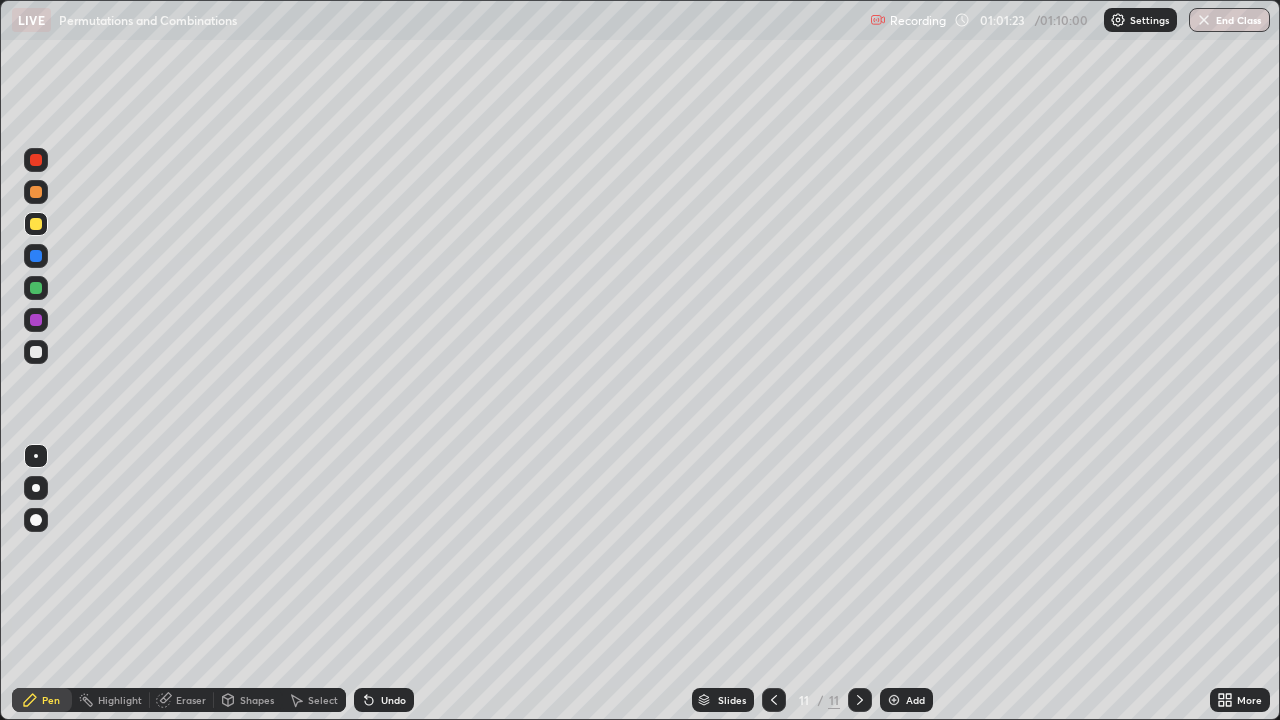 click at bounding box center [36, 352] 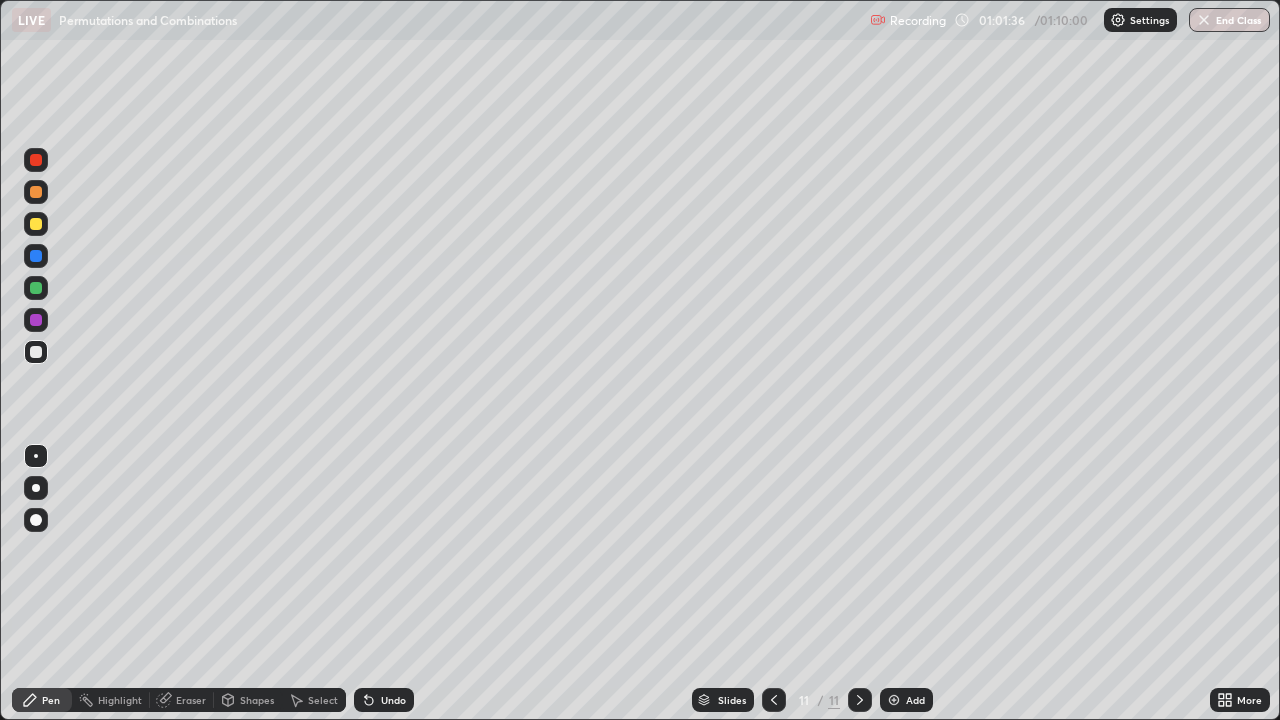 click at bounding box center [36, 288] 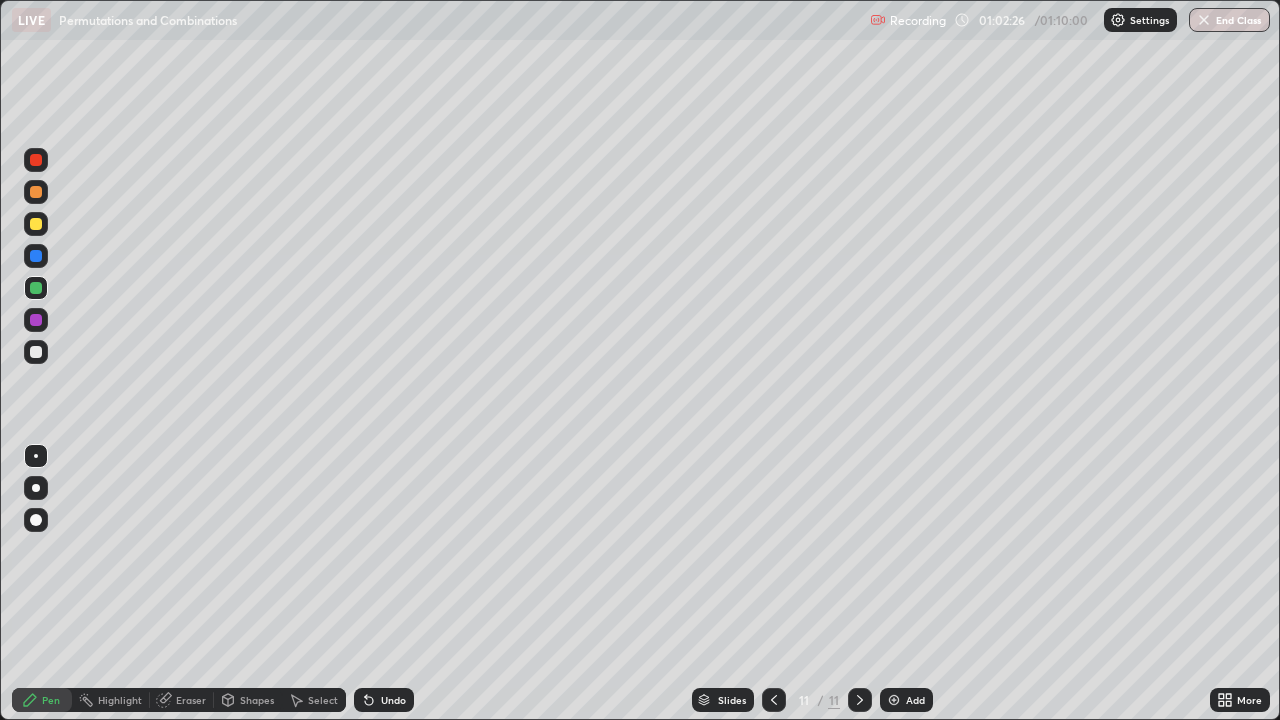 click at bounding box center [36, 352] 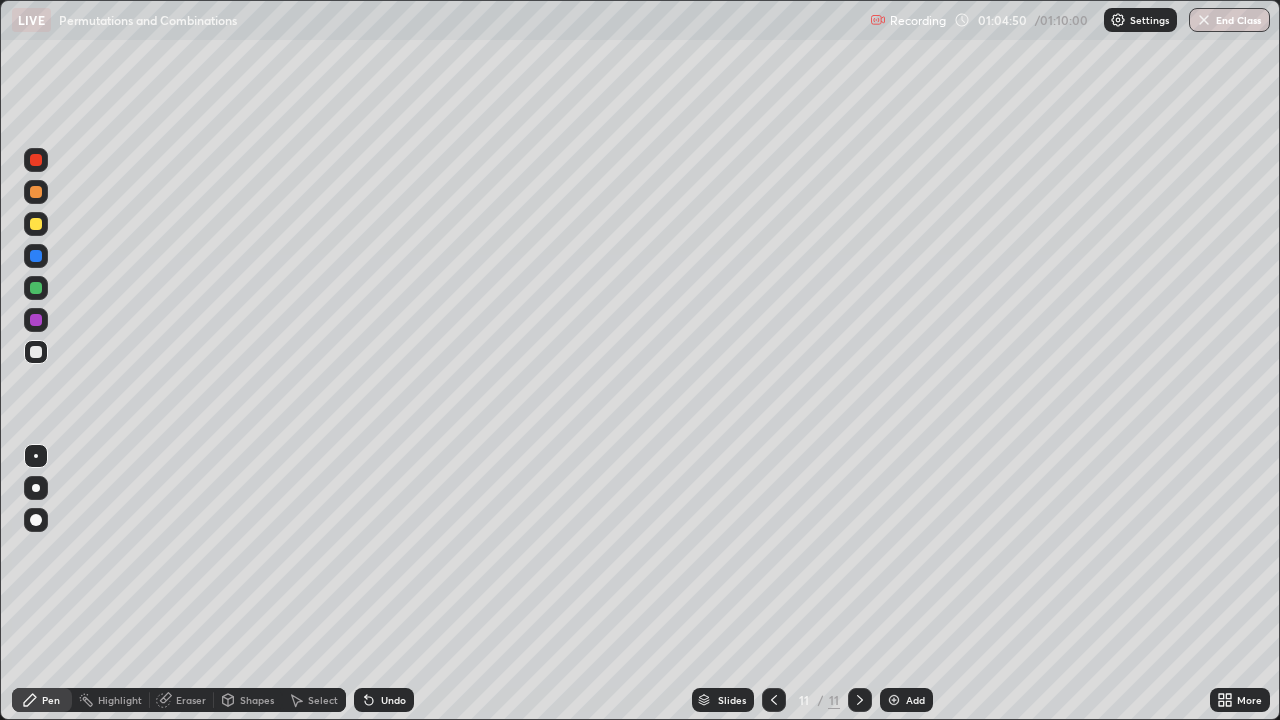 click on "Undo" at bounding box center (393, 700) 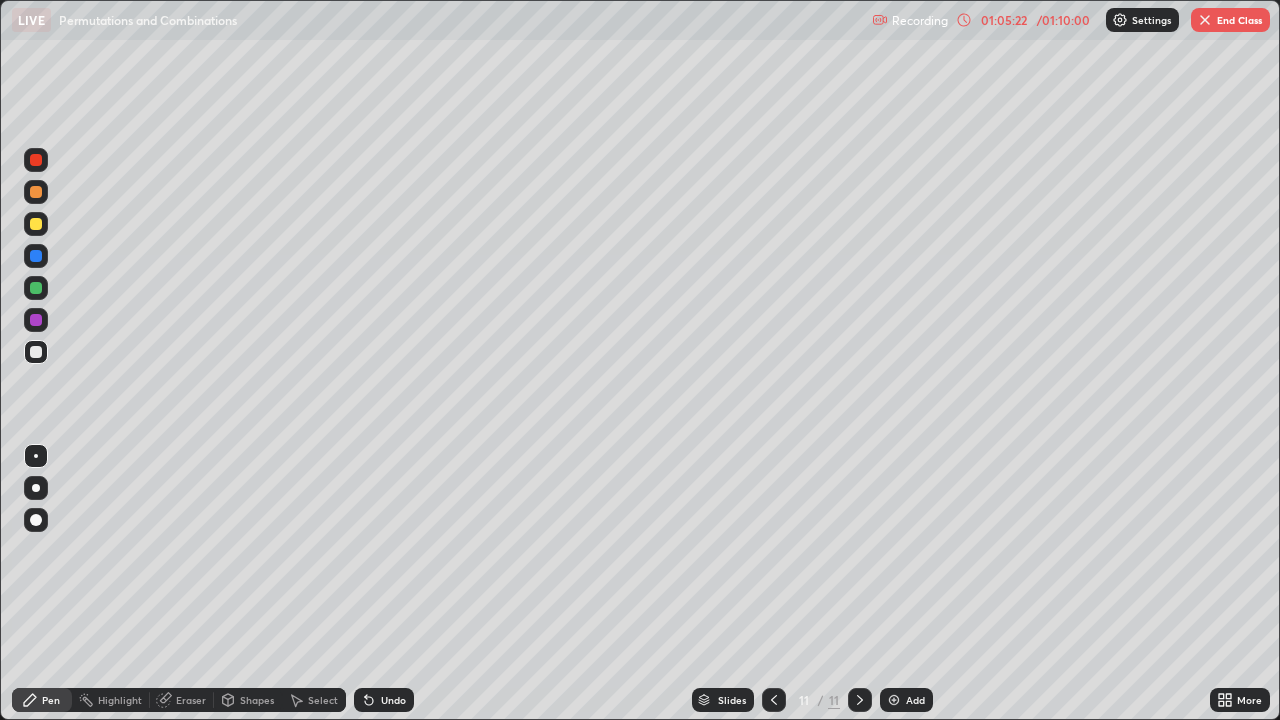 click on "Add" at bounding box center (906, 700) 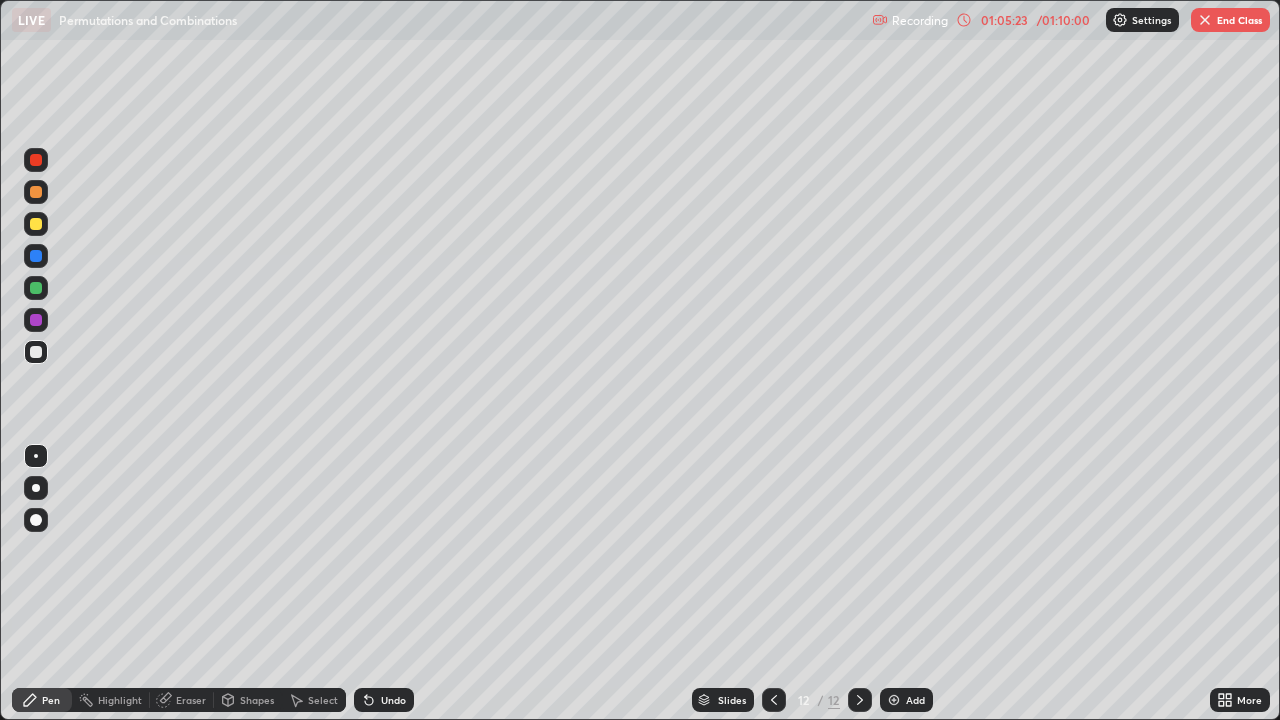 click at bounding box center (36, 224) 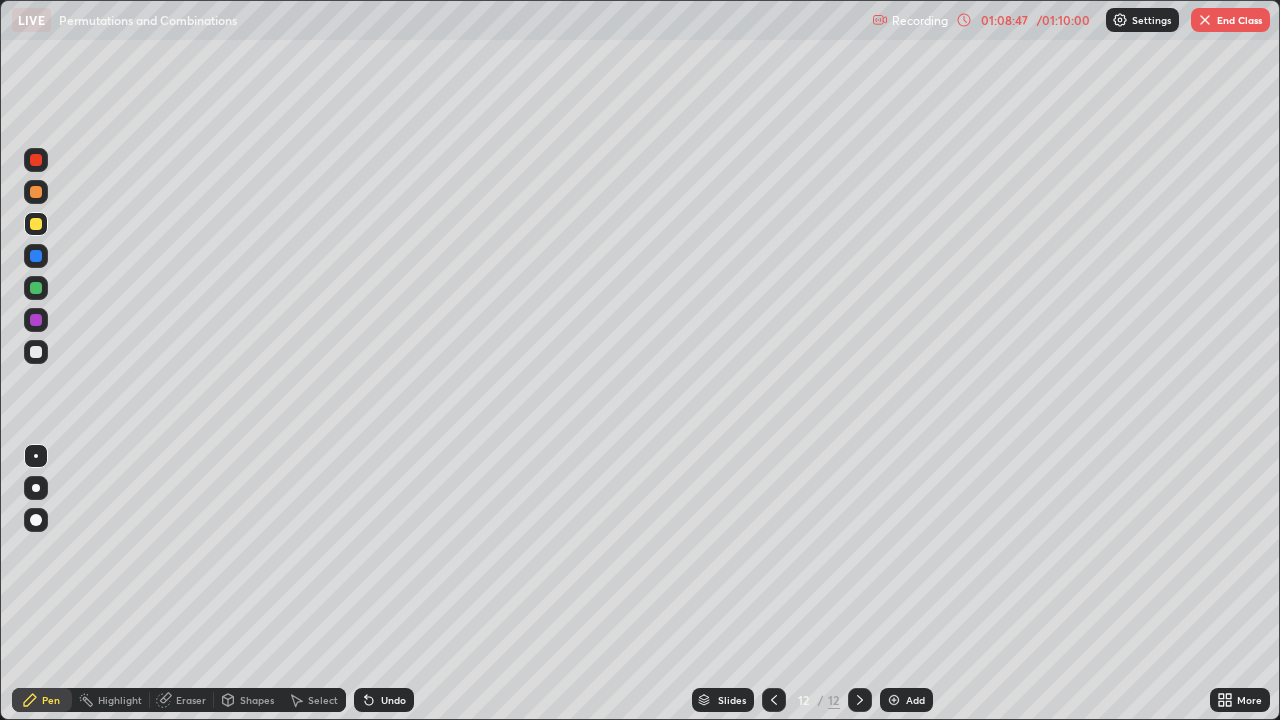 click on "Add" at bounding box center (915, 700) 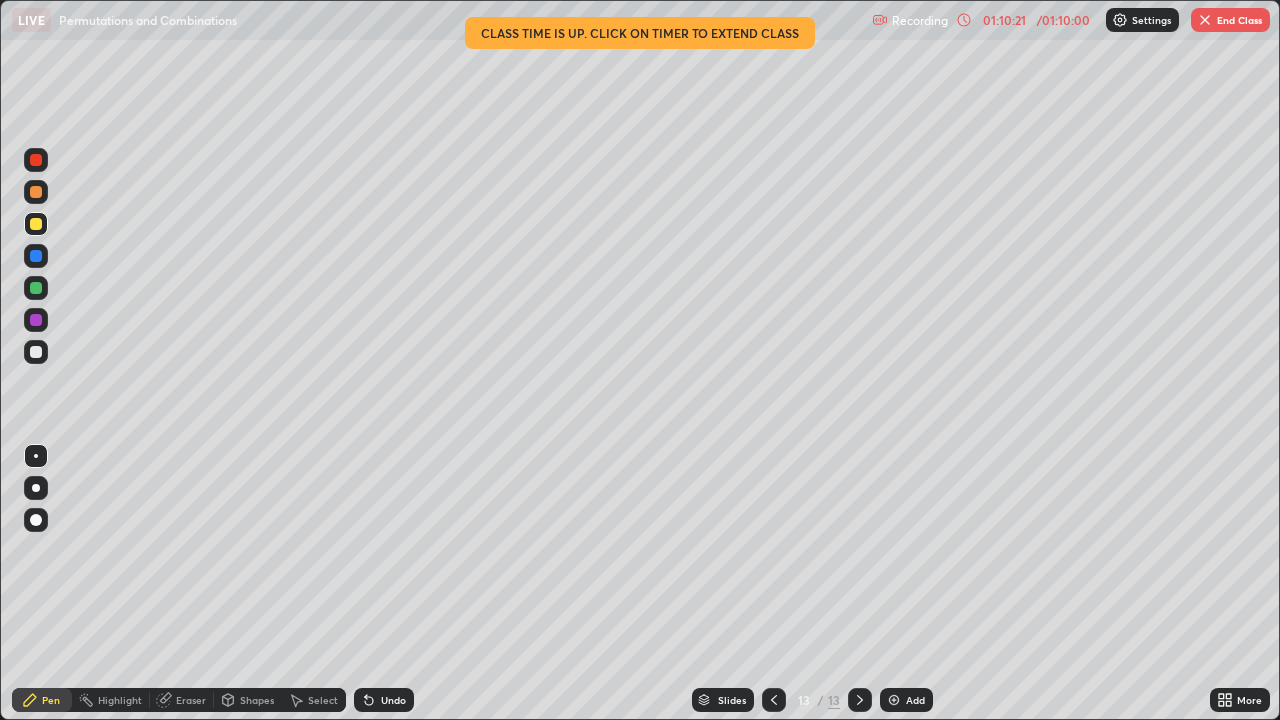 click on "End Class" at bounding box center (1230, 20) 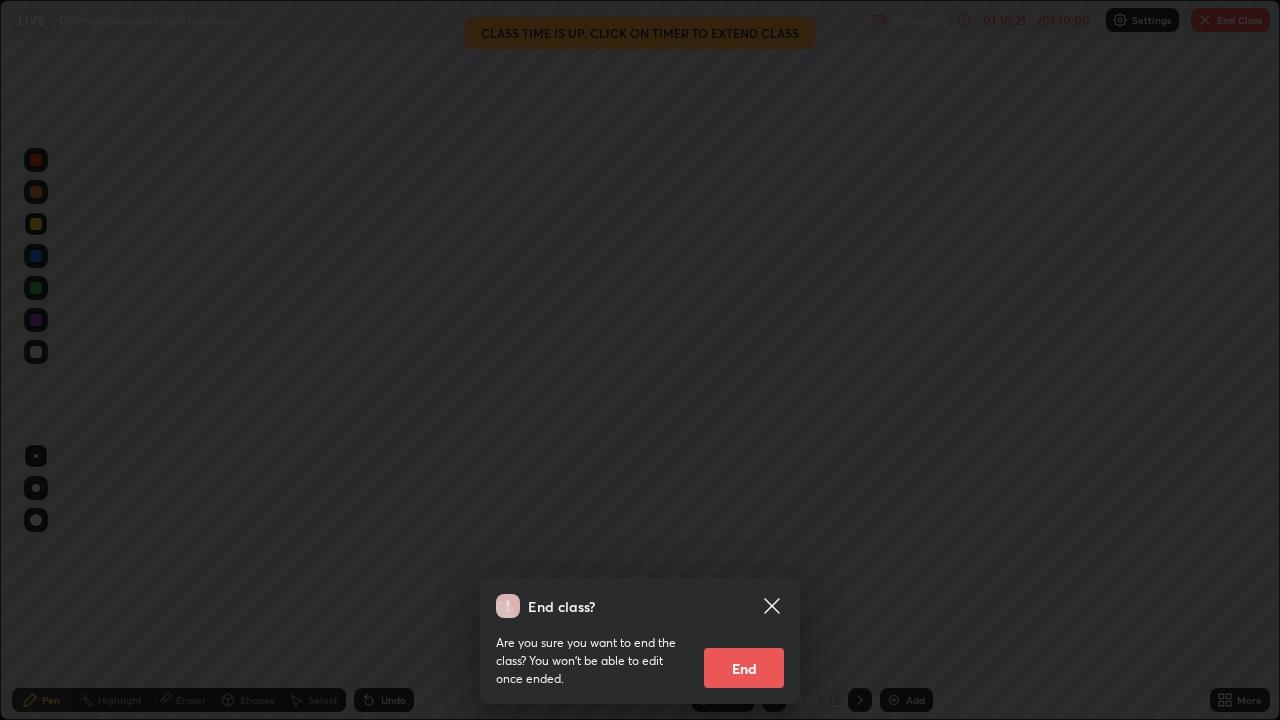 click on "End" at bounding box center [744, 668] 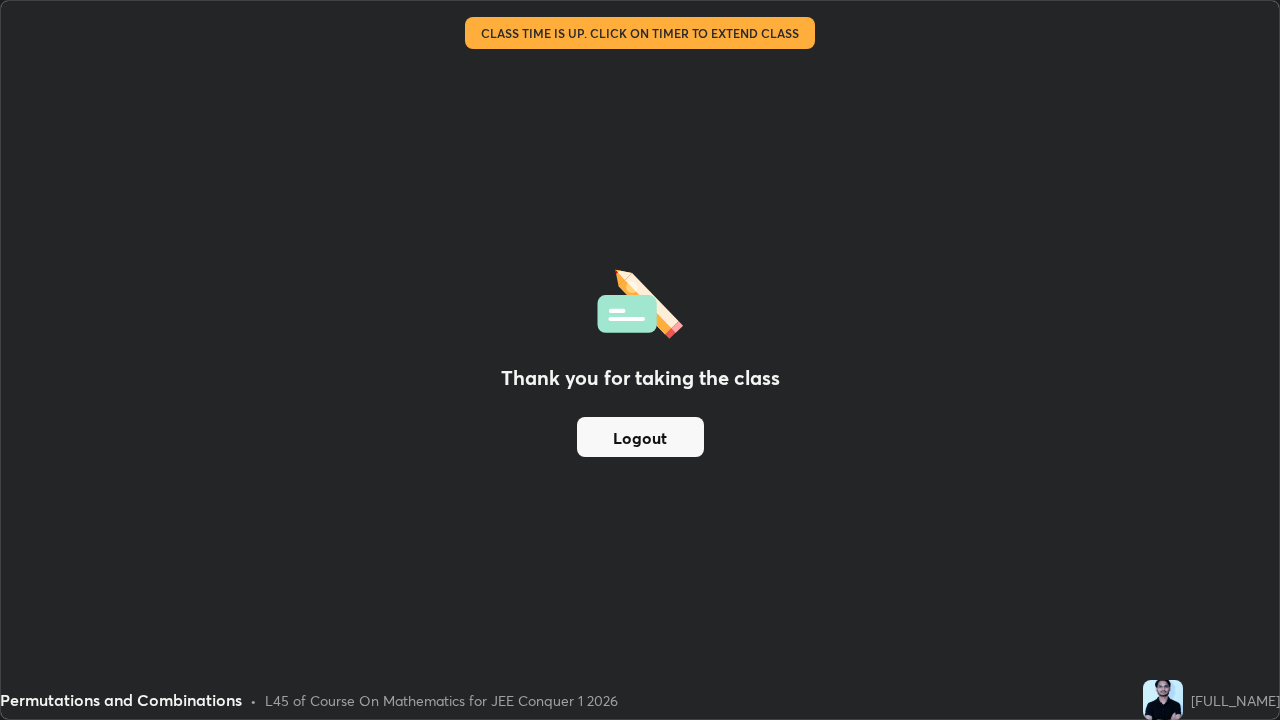 click on "Logout" at bounding box center (640, 437) 